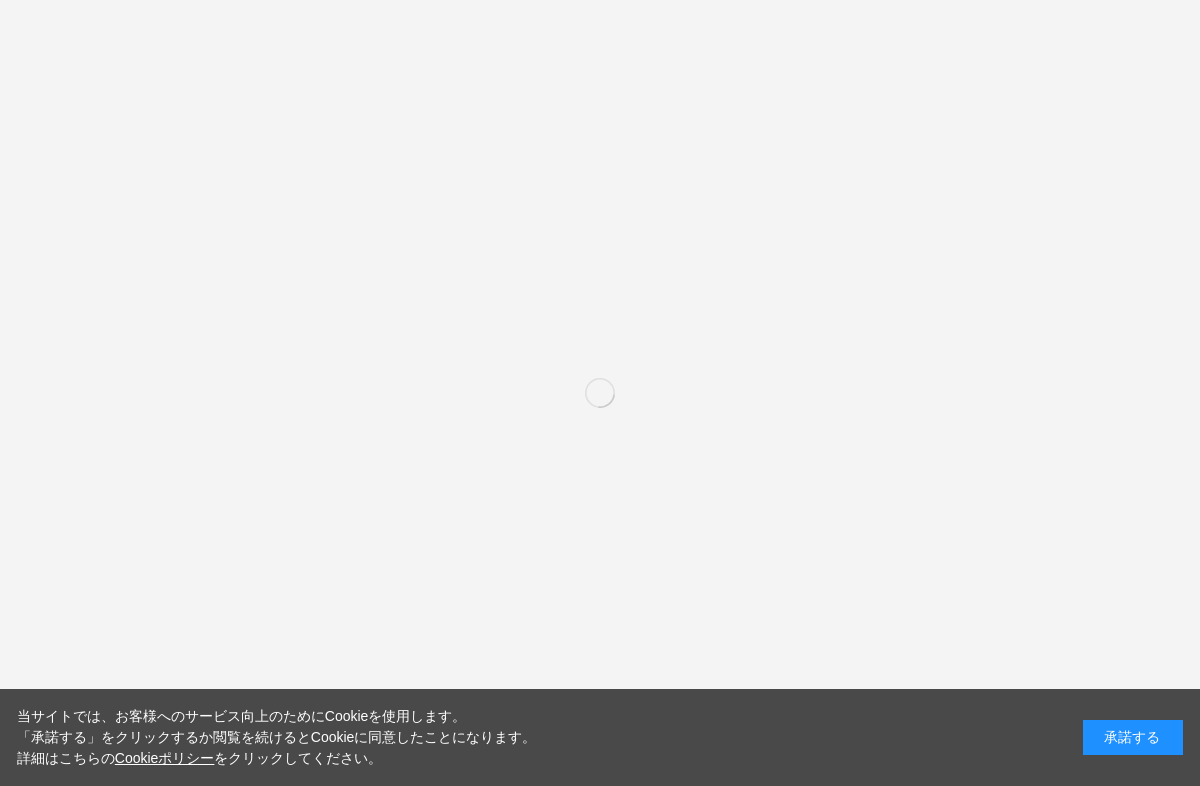 scroll, scrollTop: 0, scrollLeft: 0, axis: both 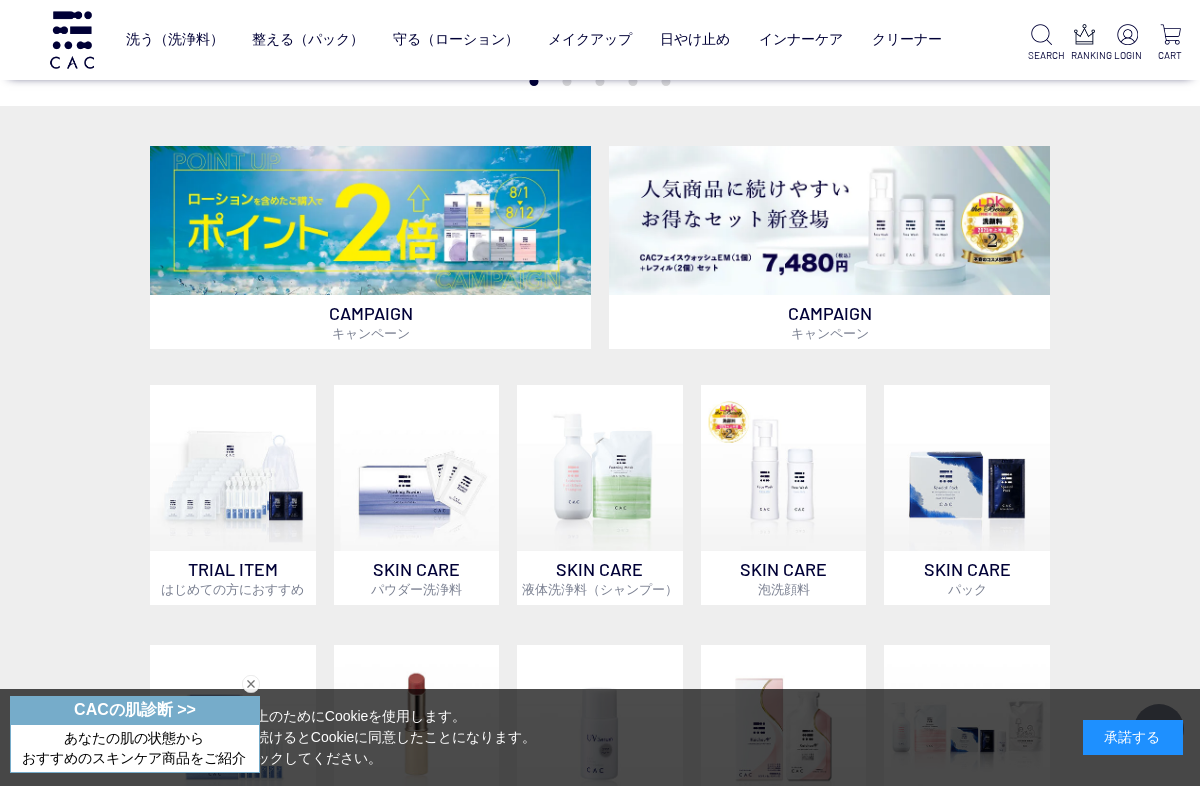 click at bounding box center [417, 468] 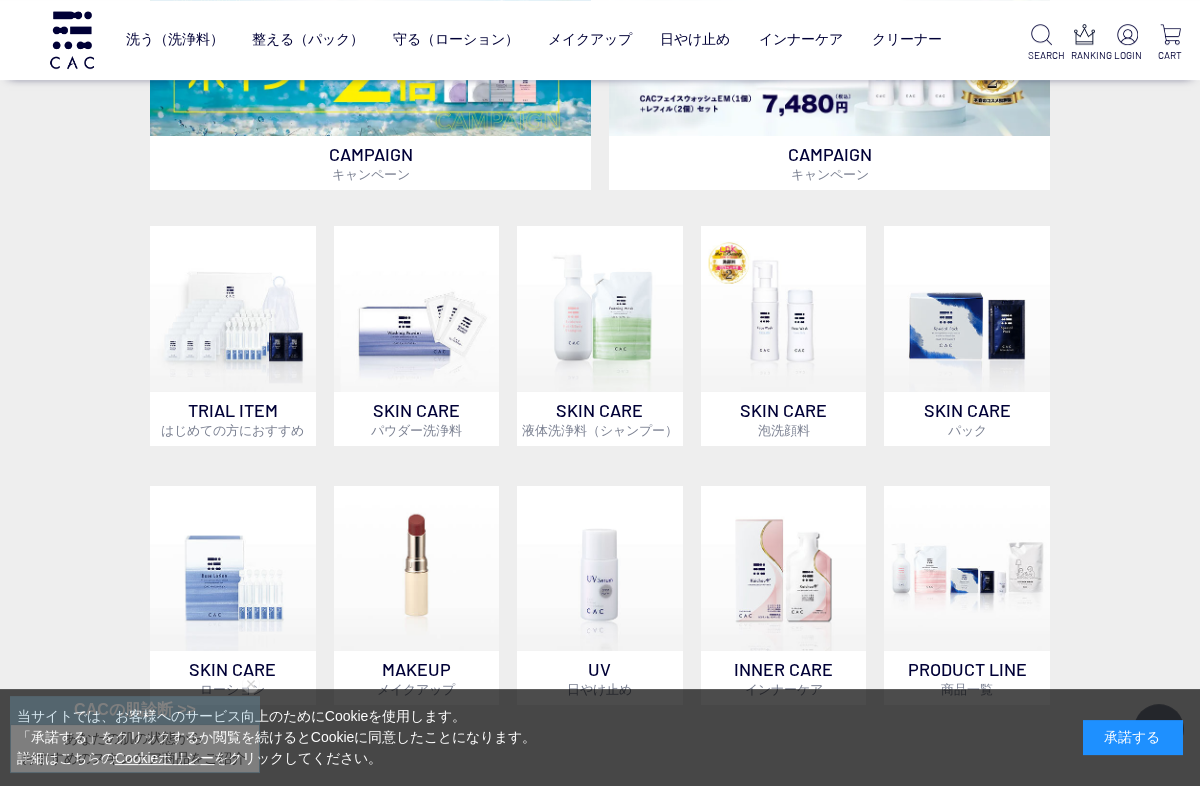 scroll, scrollTop: 576, scrollLeft: 0, axis: vertical 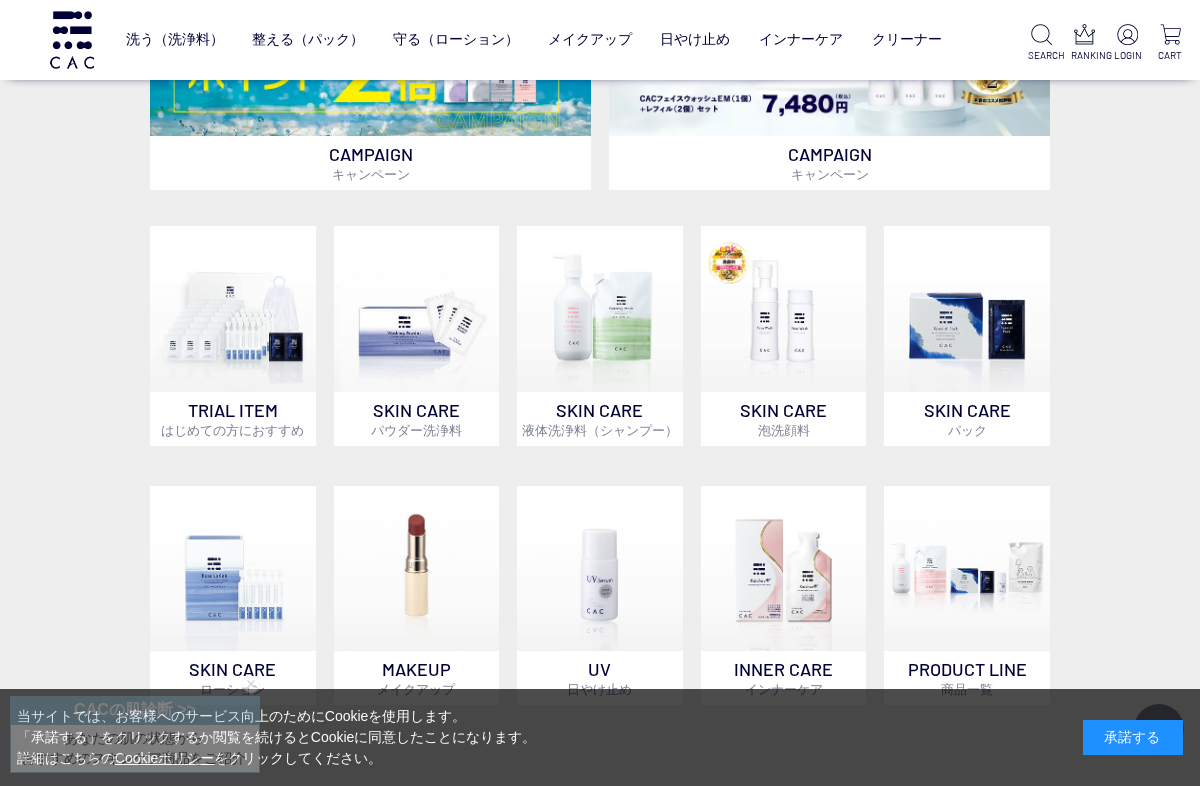 click at bounding box center (233, 309) 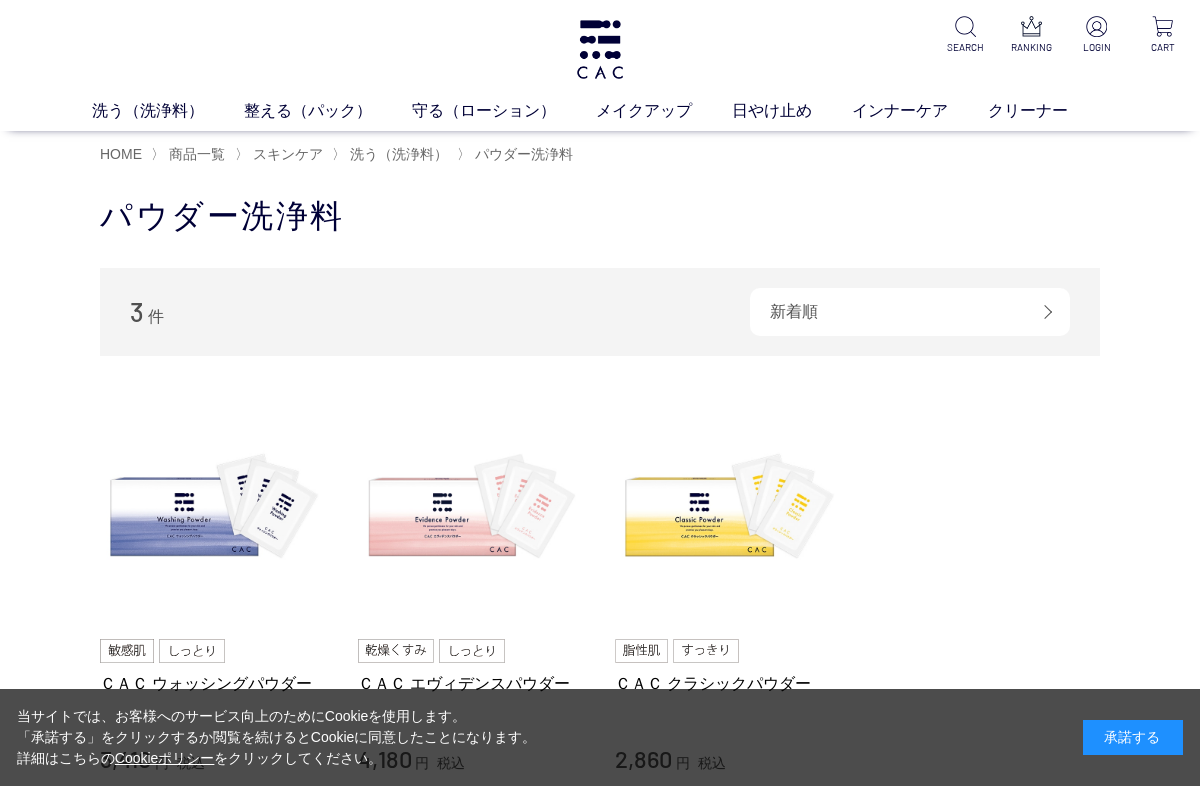 scroll, scrollTop: 0, scrollLeft: 0, axis: both 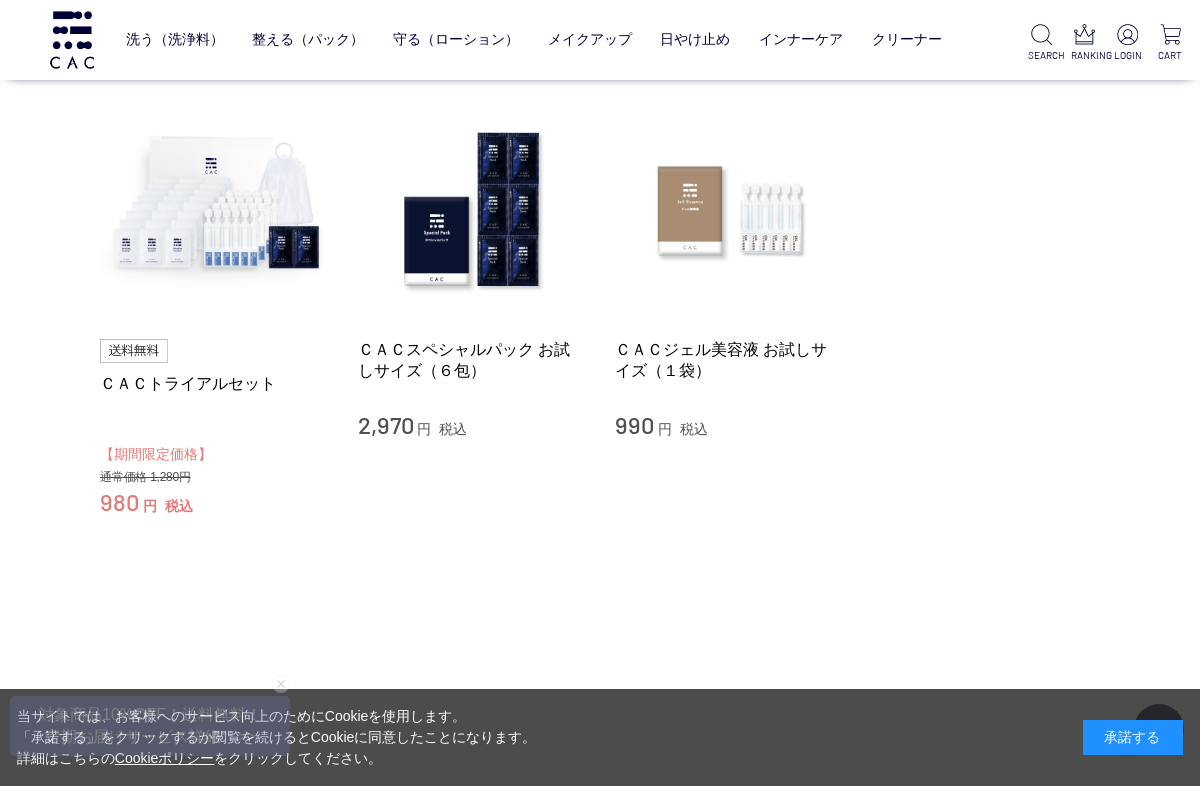 click at bounding box center [214, 210] 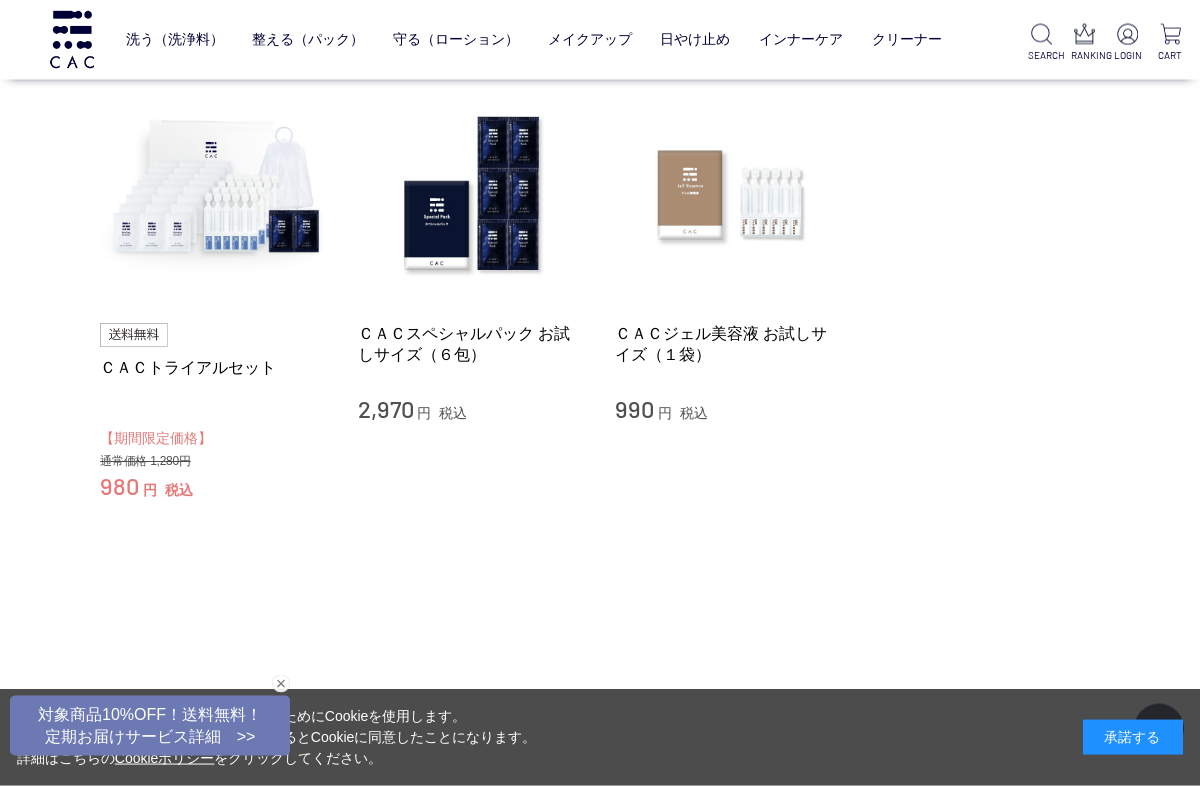 scroll, scrollTop: 0, scrollLeft: 0, axis: both 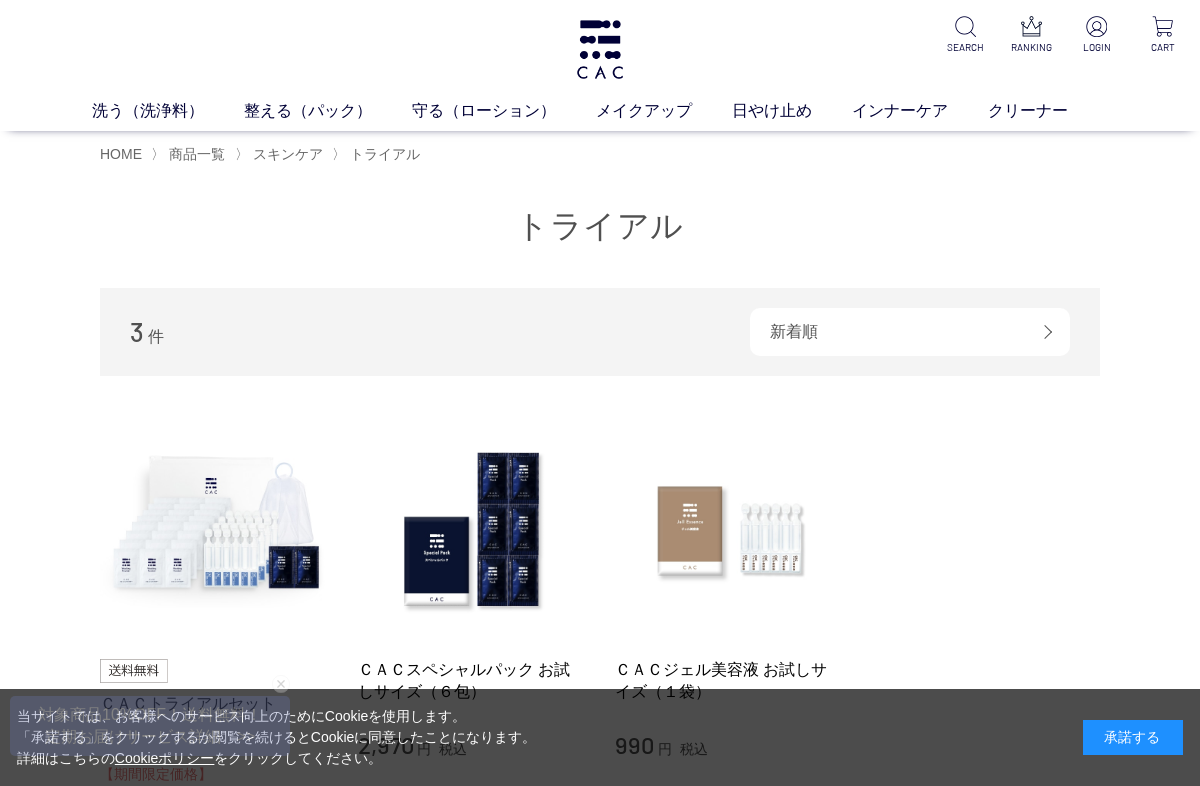 click on "柔軟化粧水" at bounding box center (576, 148) 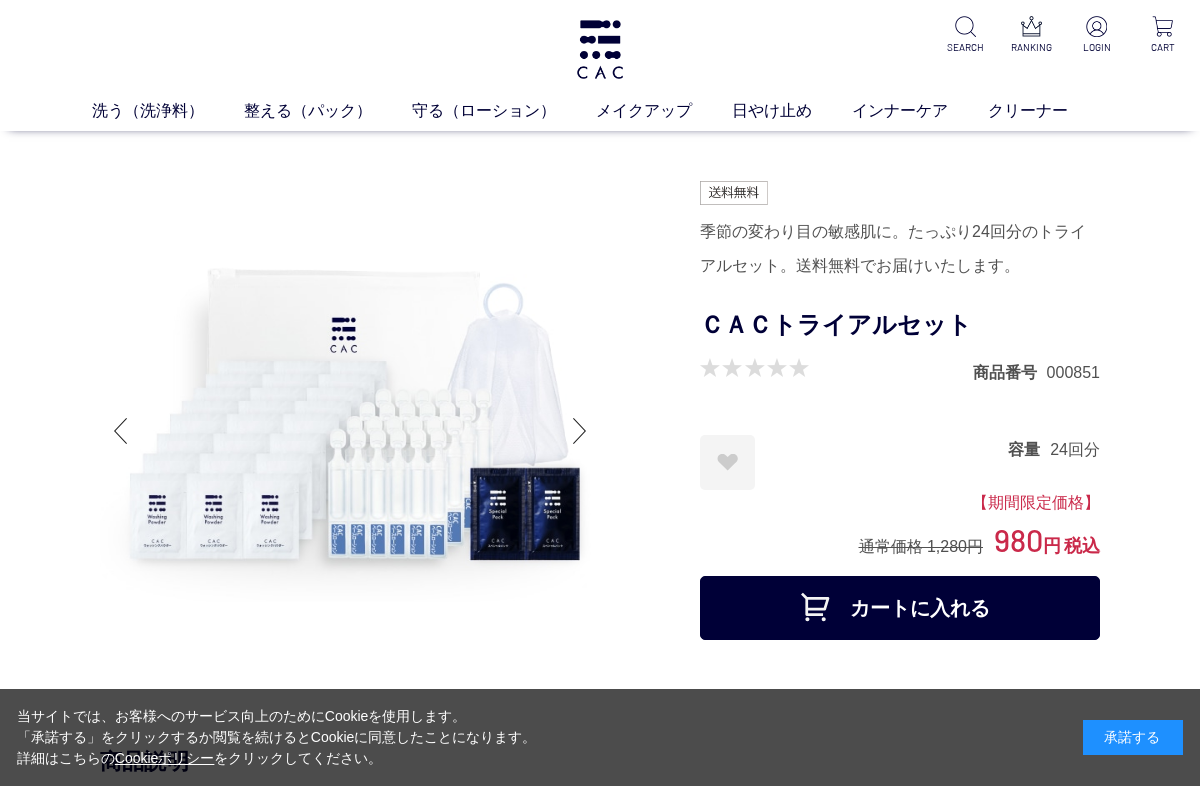scroll, scrollTop: 0, scrollLeft: 0, axis: both 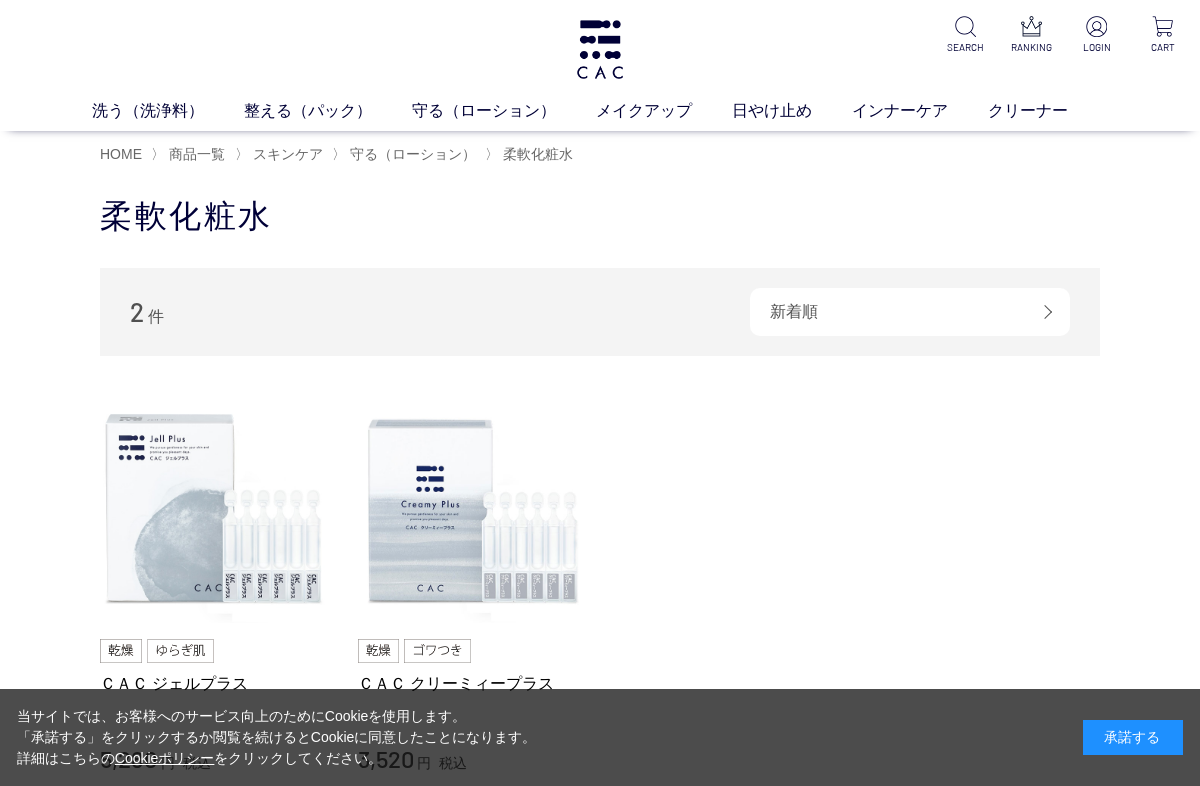 click on "保湿化粧水" at bounding box center [471, 148] 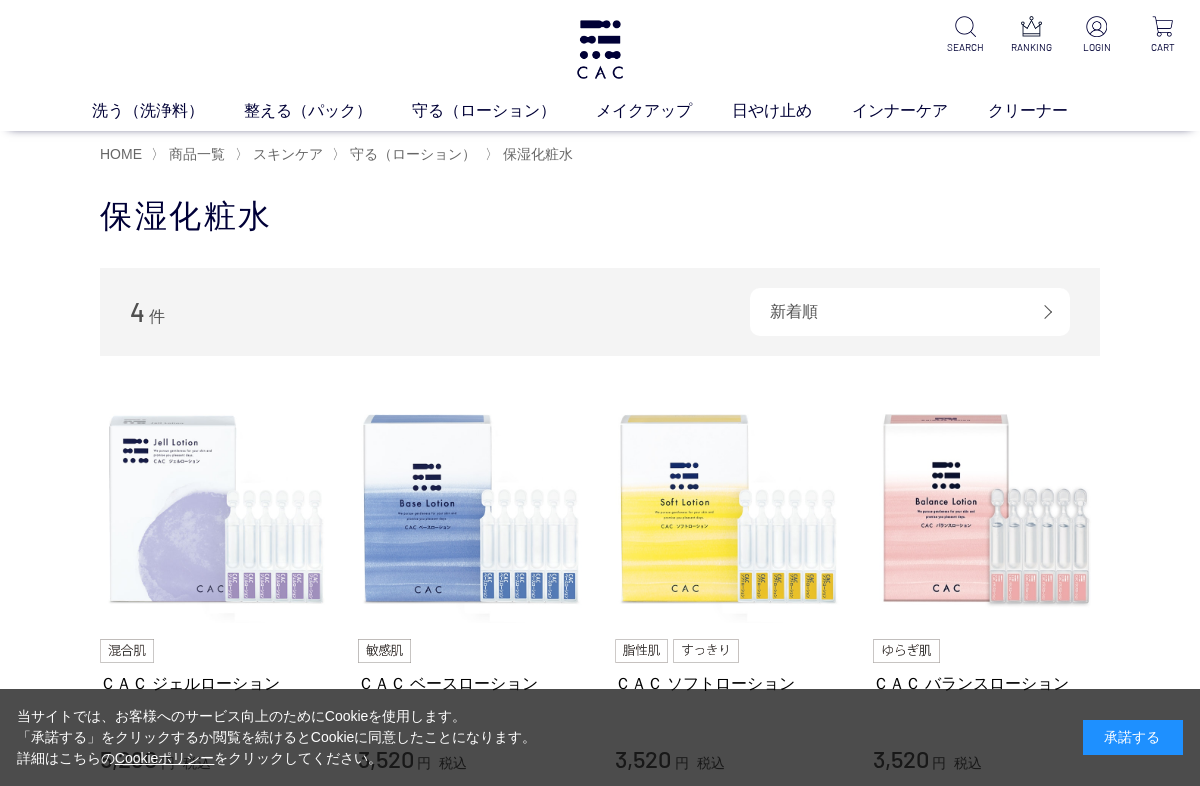 scroll, scrollTop: 0, scrollLeft: 0, axis: both 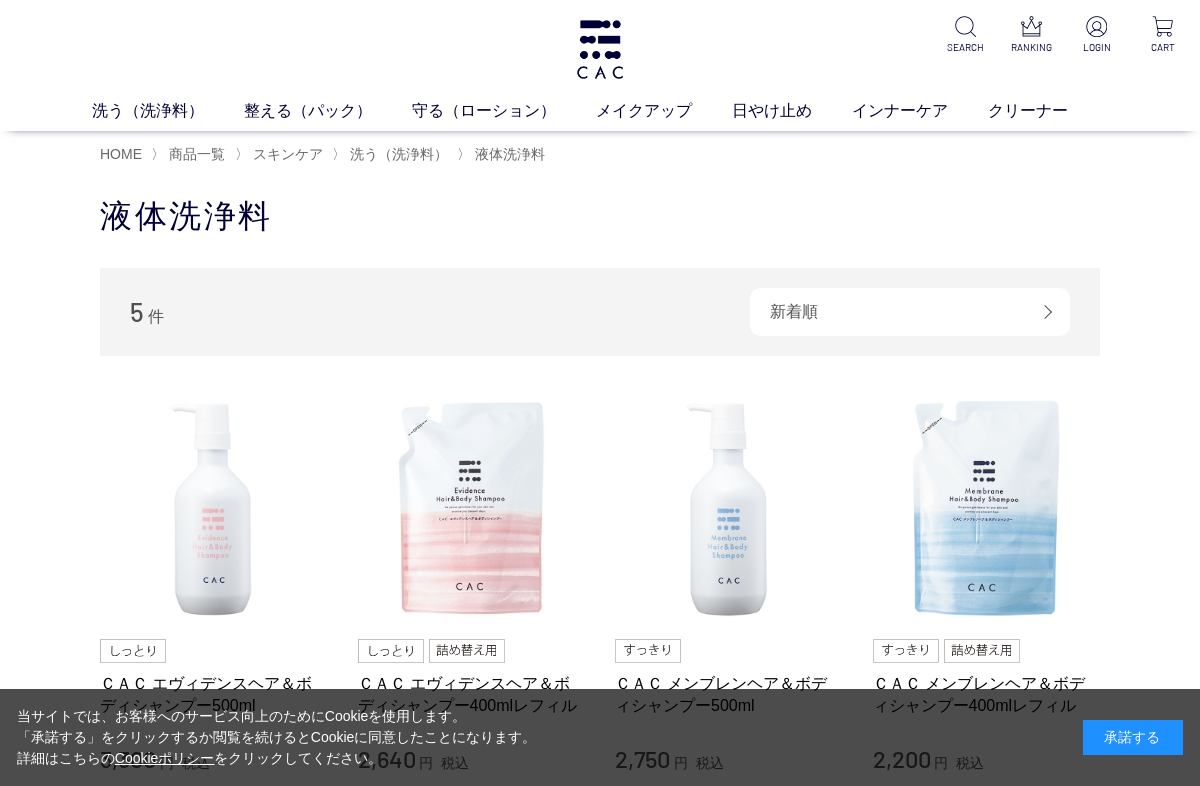 click on "パウダー洗浄料" at bounding box center (569, 148) 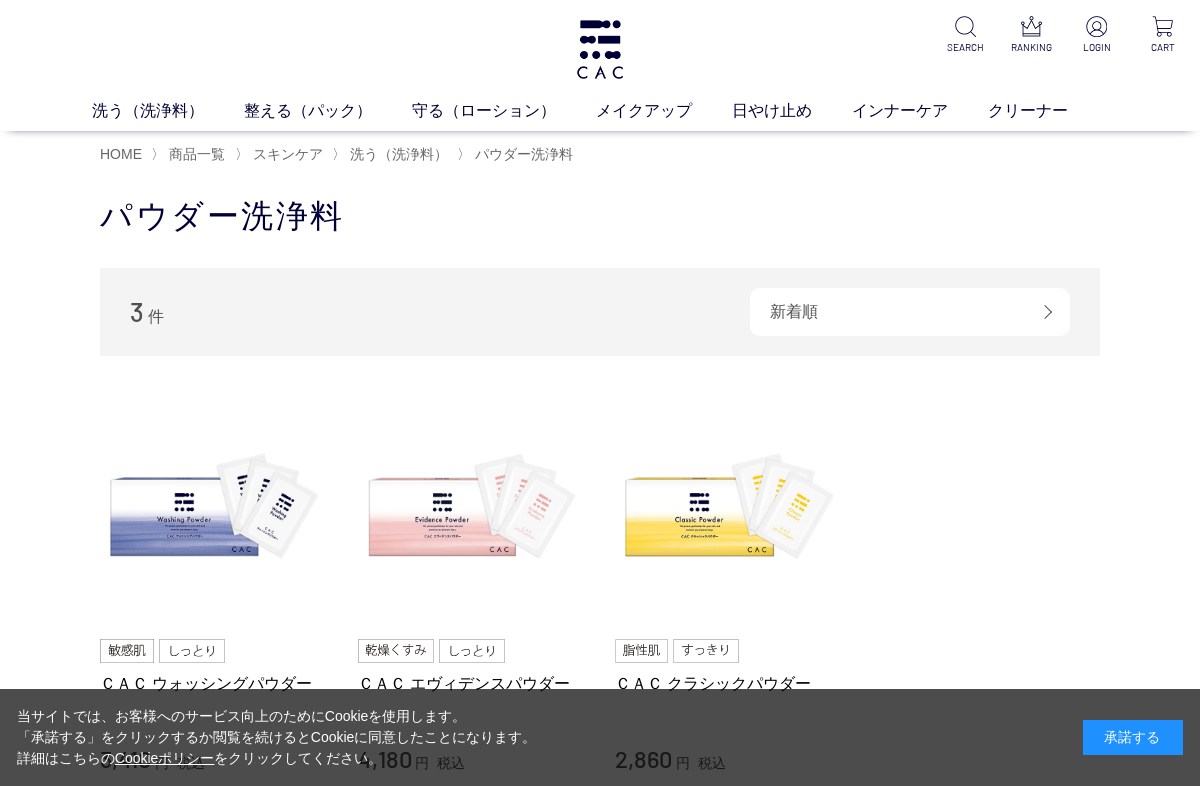 scroll, scrollTop: 0, scrollLeft: 0, axis: both 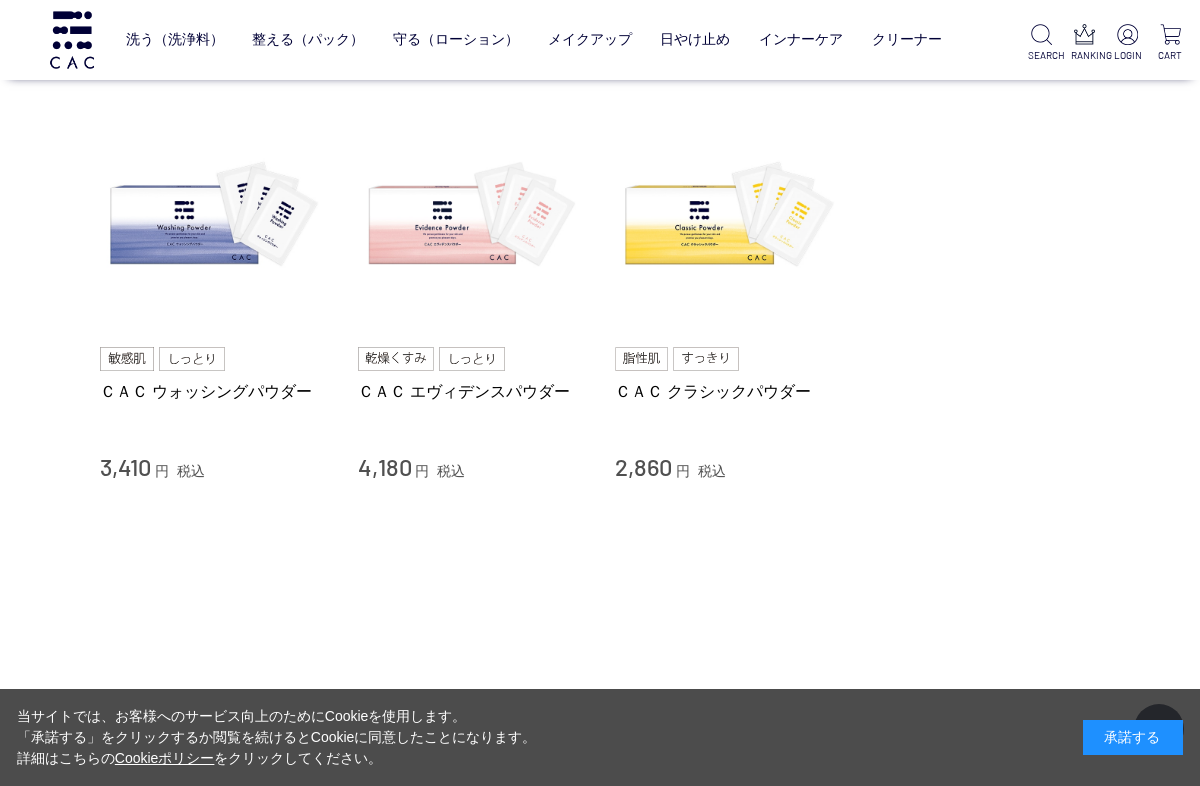 click at bounding box center (214, 218) 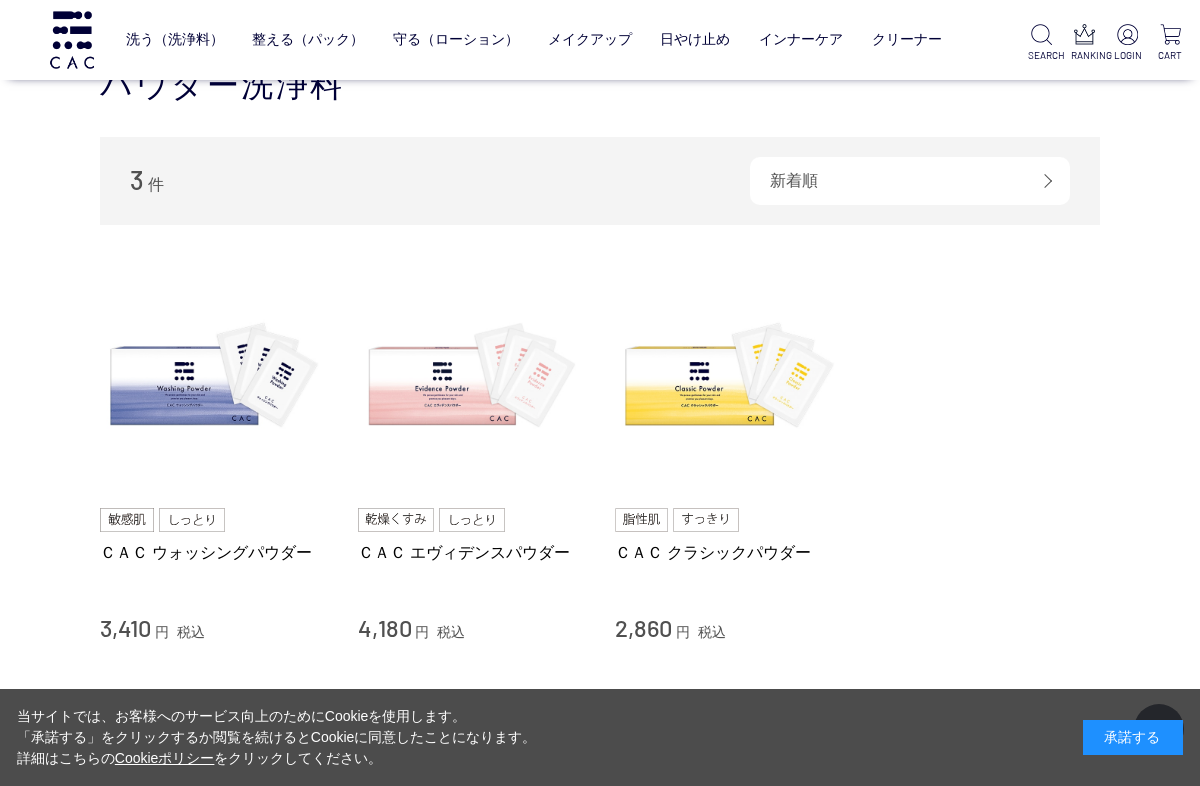scroll, scrollTop: 233, scrollLeft: 0, axis: vertical 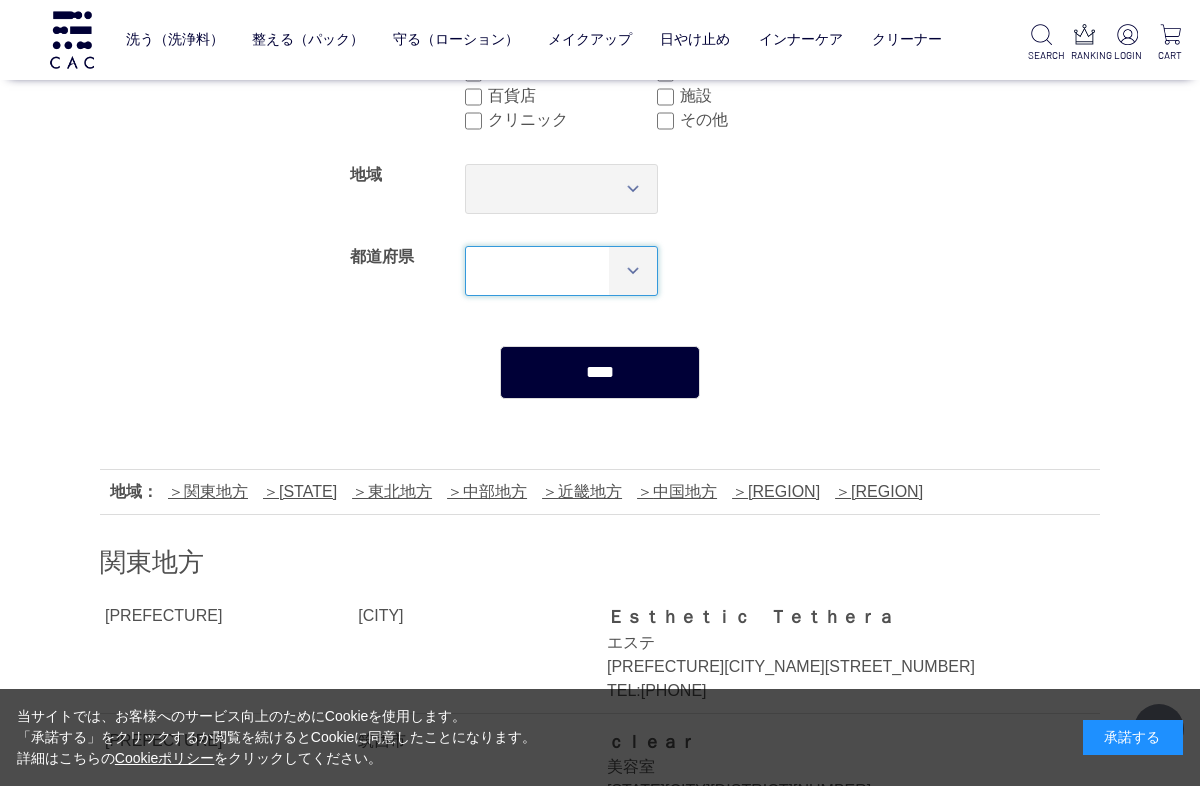 click on "*** *** *** *** *** *** *** *** *** *** *** *** **** *** *** *** *** *** *** *** *** *** *** *** *** *** *** **** *** *** *** *** *** *** *** *** *** *** *** *** *** *** **** ***" at bounding box center [561, 271] 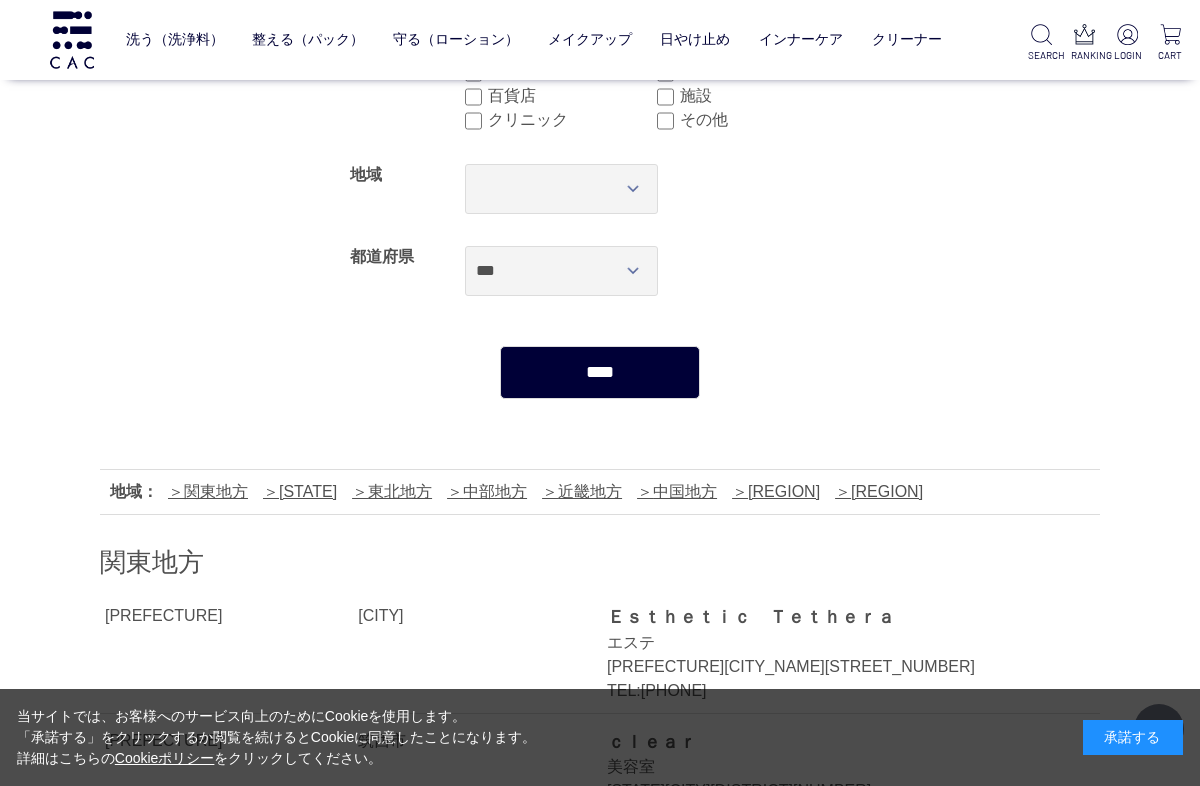 click on "****" at bounding box center (600, 372) 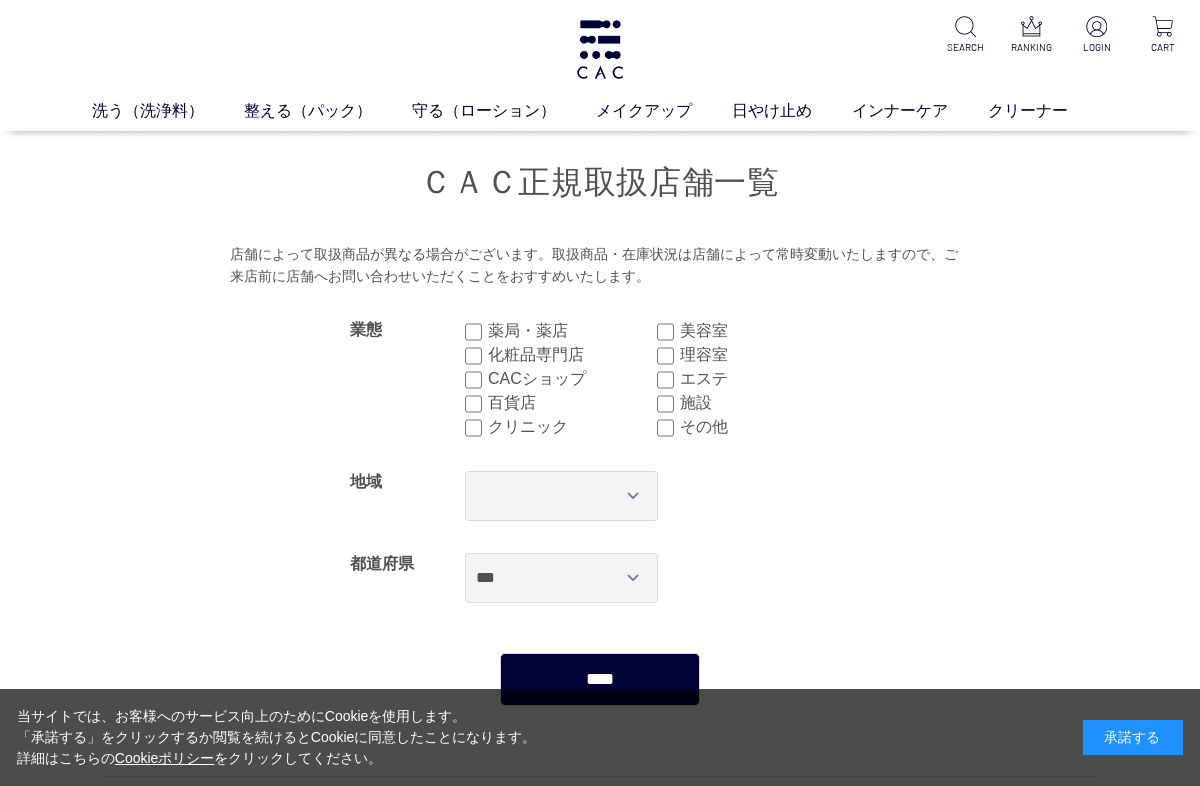 scroll, scrollTop: 0, scrollLeft: 0, axis: both 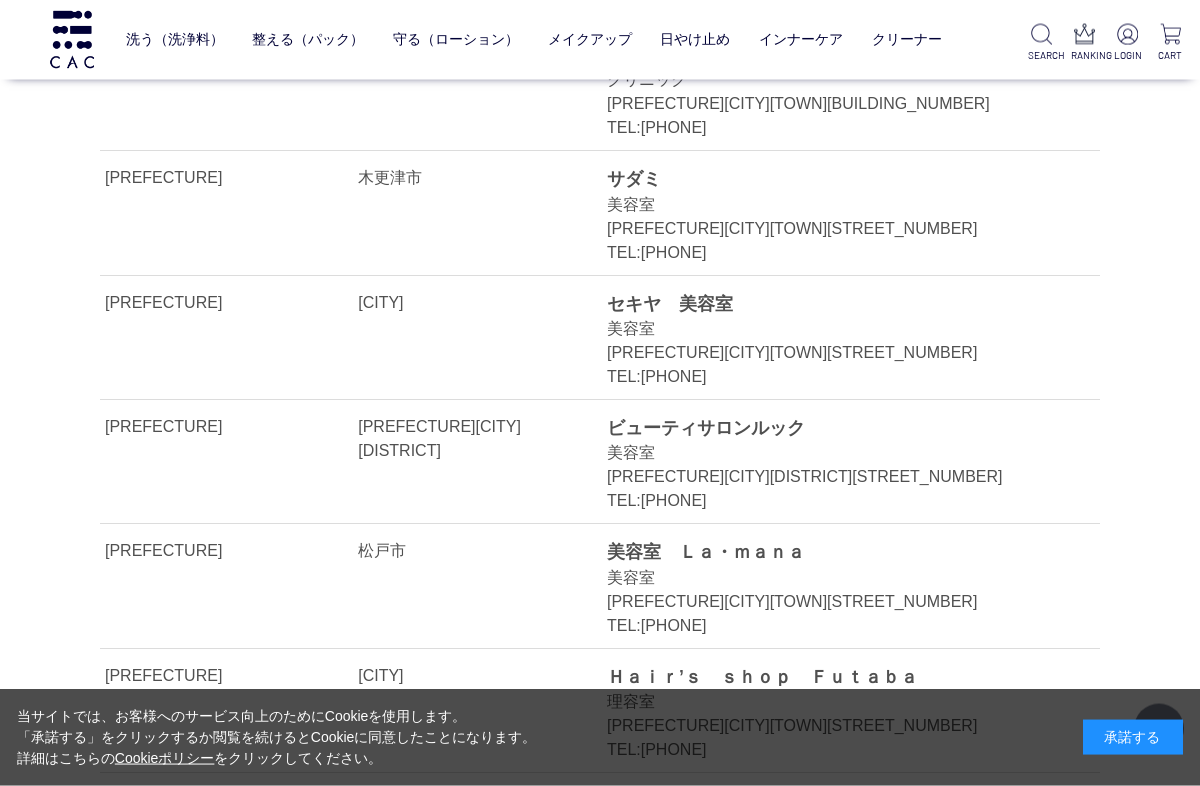 click on "ビューティサロンルック" at bounding box center (831, 428) 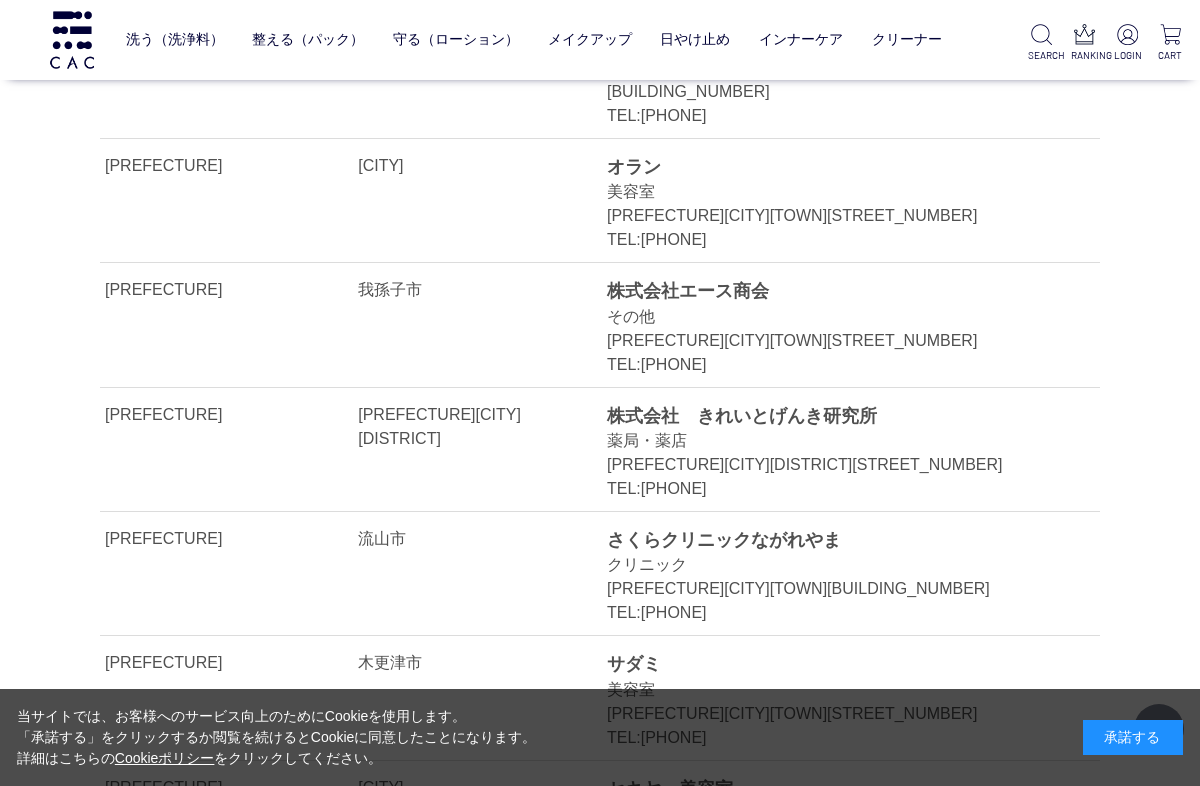 scroll, scrollTop: 768, scrollLeft: 0, axis: vertical 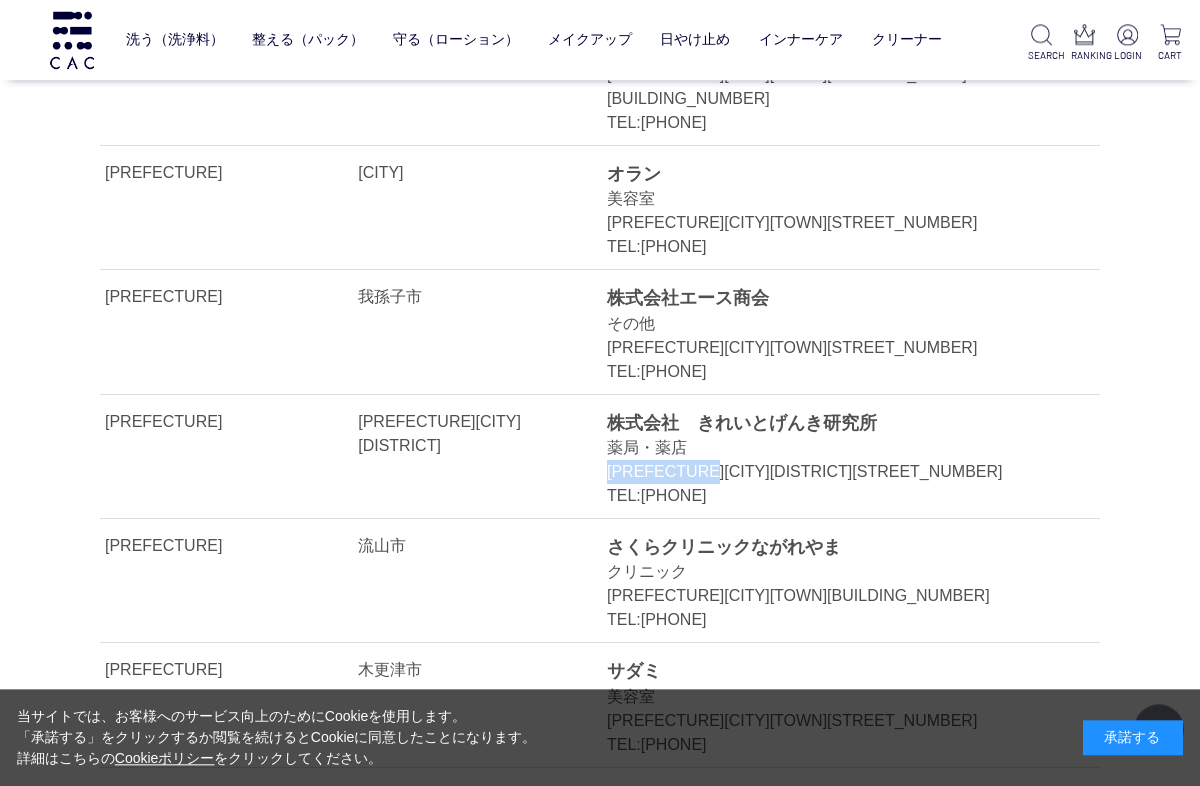 click on "[PREFECTURE]
[PREFECTURE][CITY][DISTRICT]
[COMPANY_NAME]
[BUSINESS_TYPE]
[PREFECTURE][CITY][DISTRICT][STREET_NUMBER]
TEL:  [PHONE]" at bounding box center [600, 457] 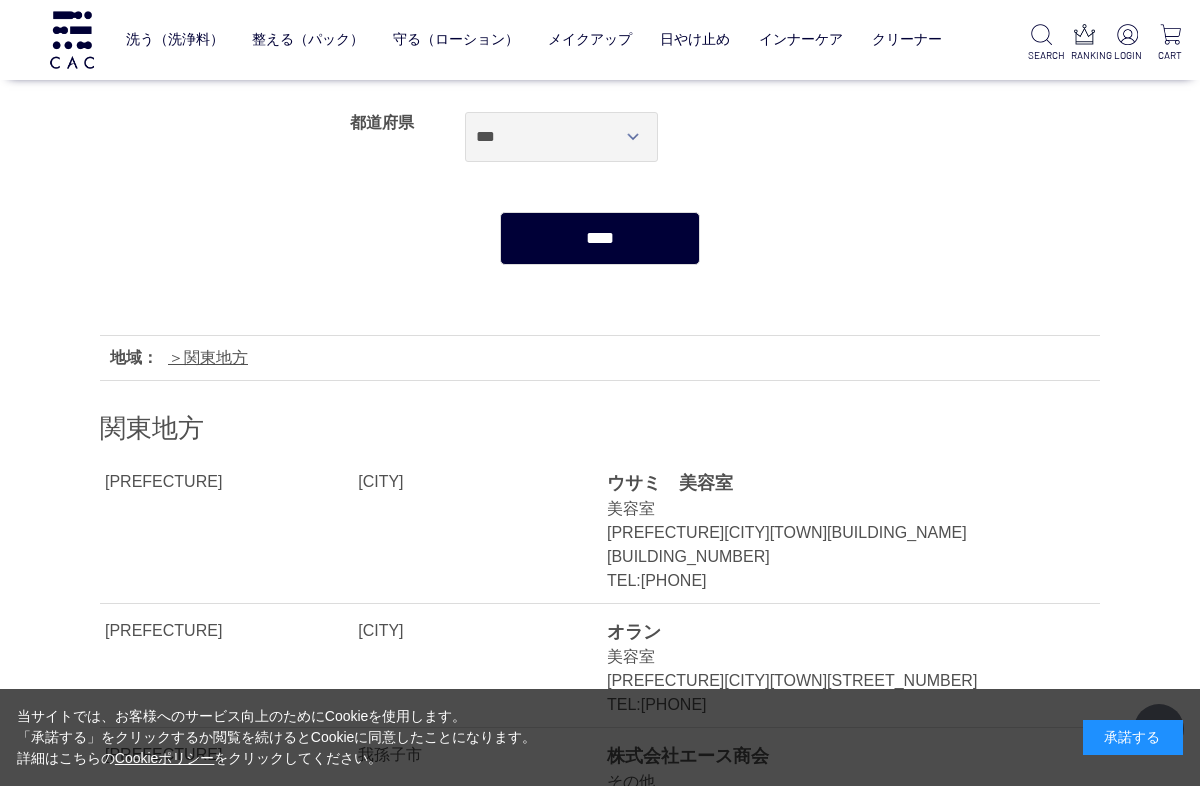 scroll, scrollTop: 303, scrollLeft: 0, axis: vertical 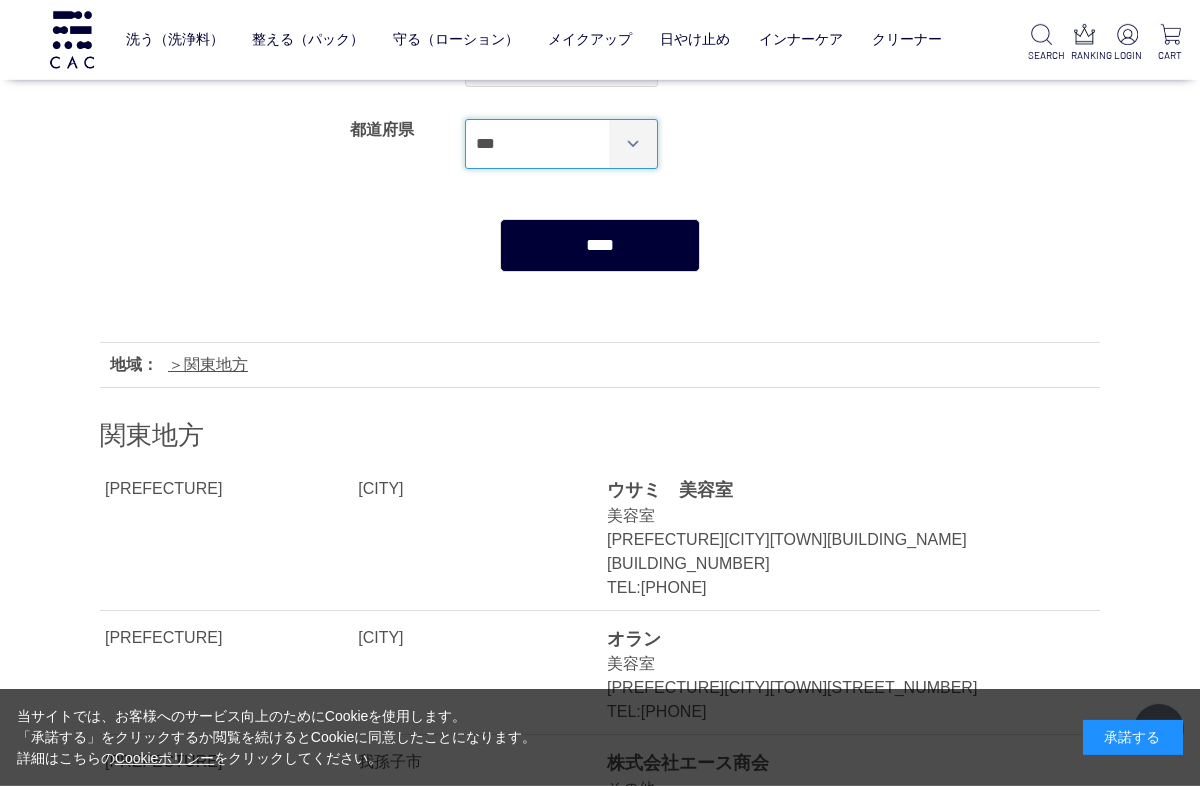click on "*** *** *** *** *** *** *** *** *** *** *** *** **** *** *** *** *** *** *** *** *** *** *** *** *** *** *** **** *** *** *** *** *** *** *** *** *** *** *** *** *** *** **** ***" at bounding box center [561, 144] 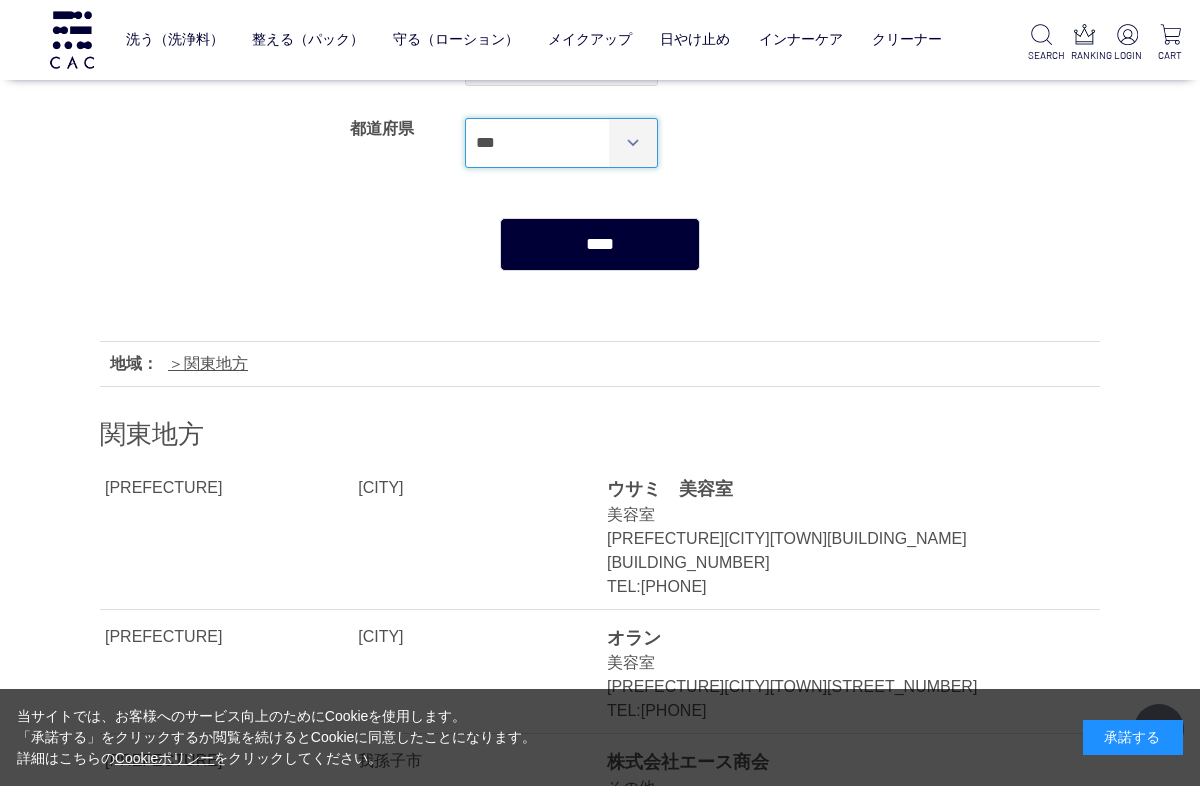 select on "***" 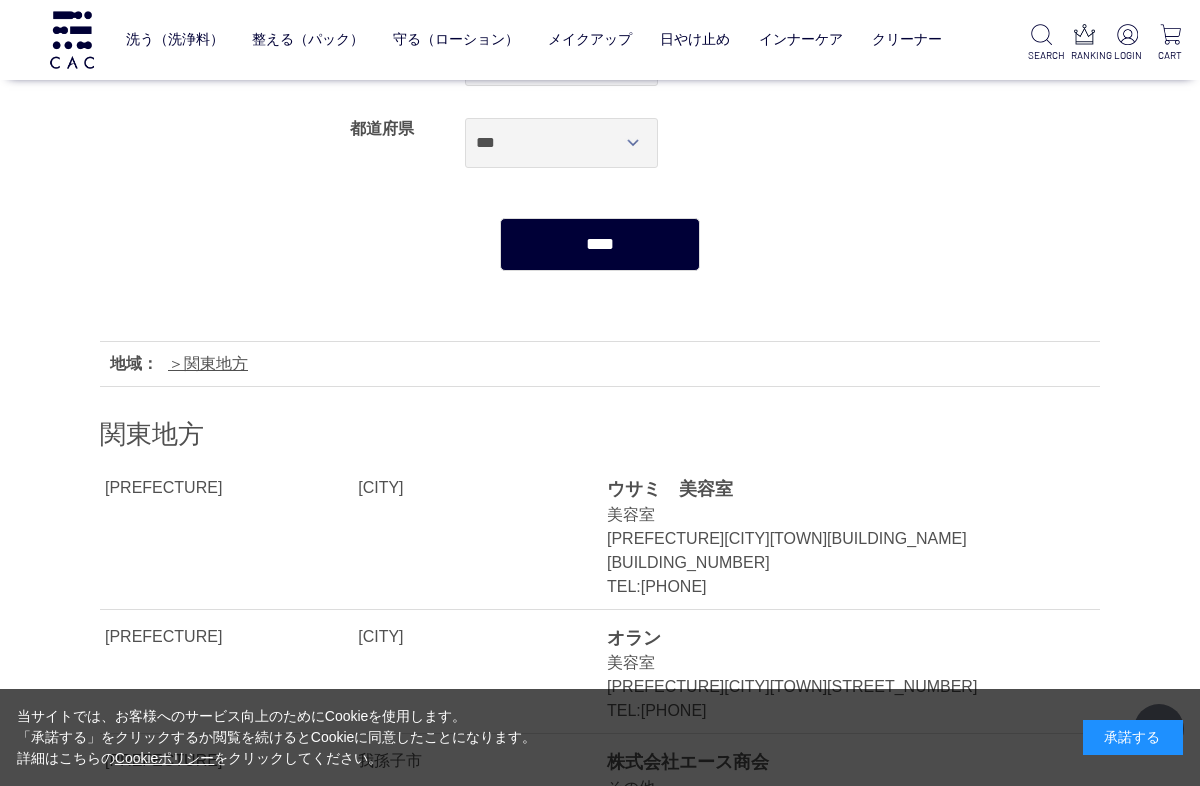 click on "****" at bounding box center [600, 244] 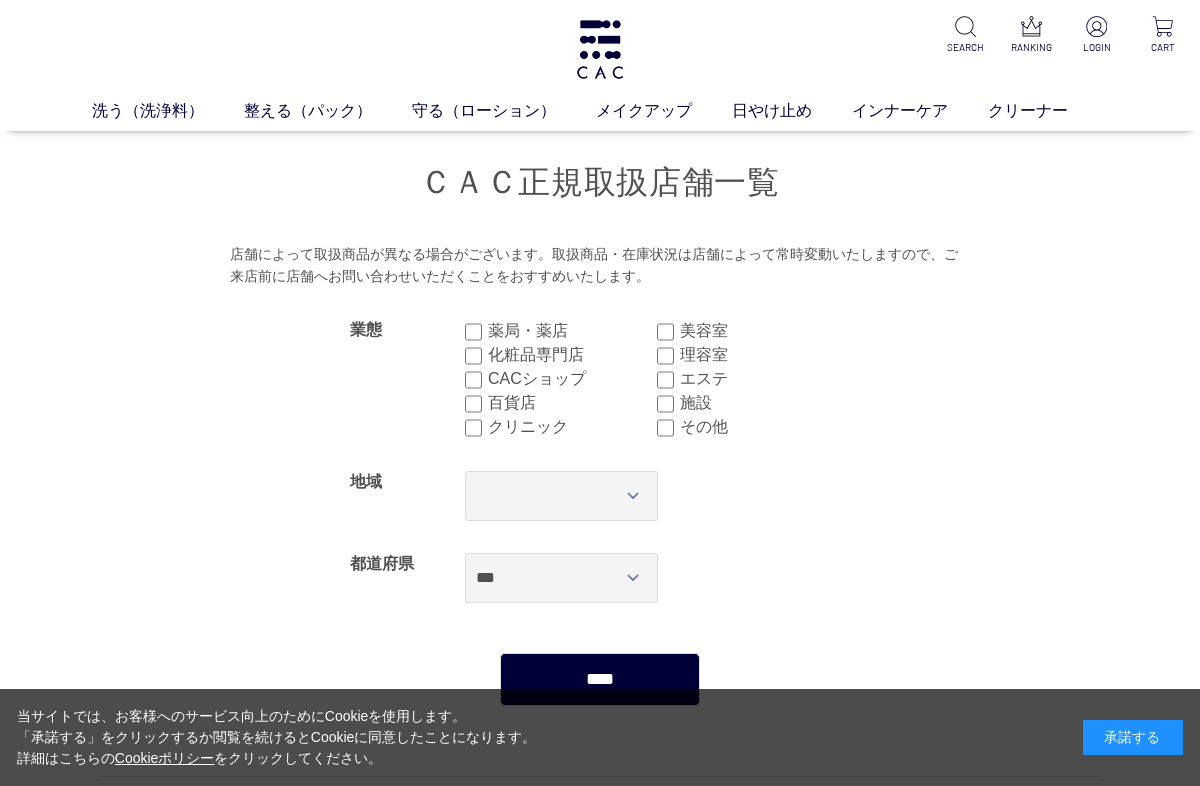 select on "***" 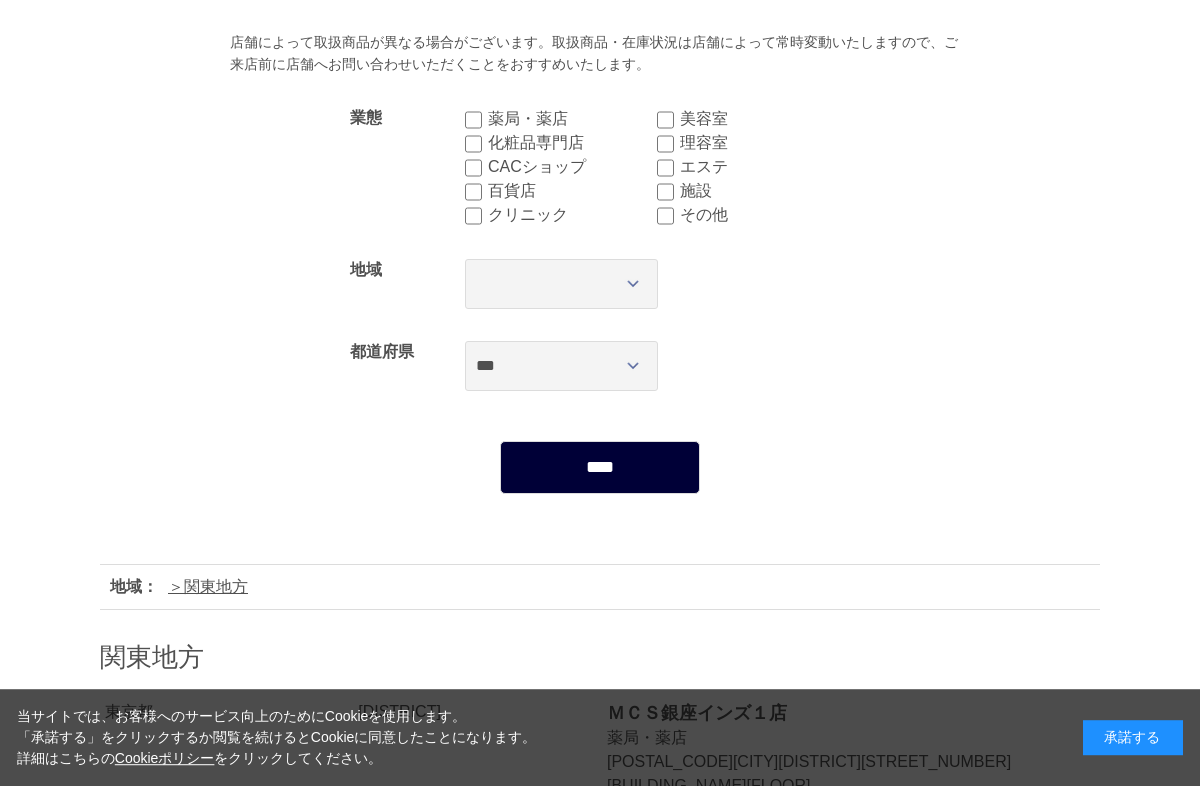 scroll, scrollTop: 0, scrollLeft: 0, axis: both 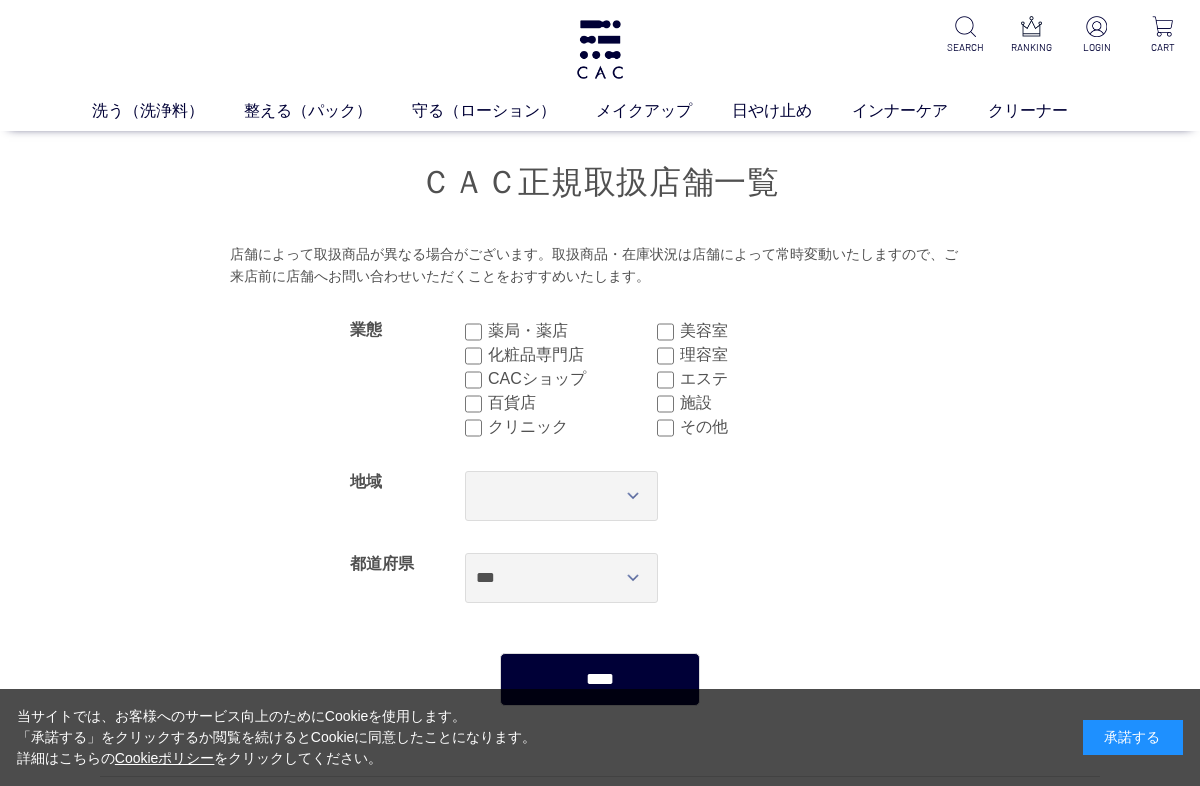 click at bounding box center [600, 49] 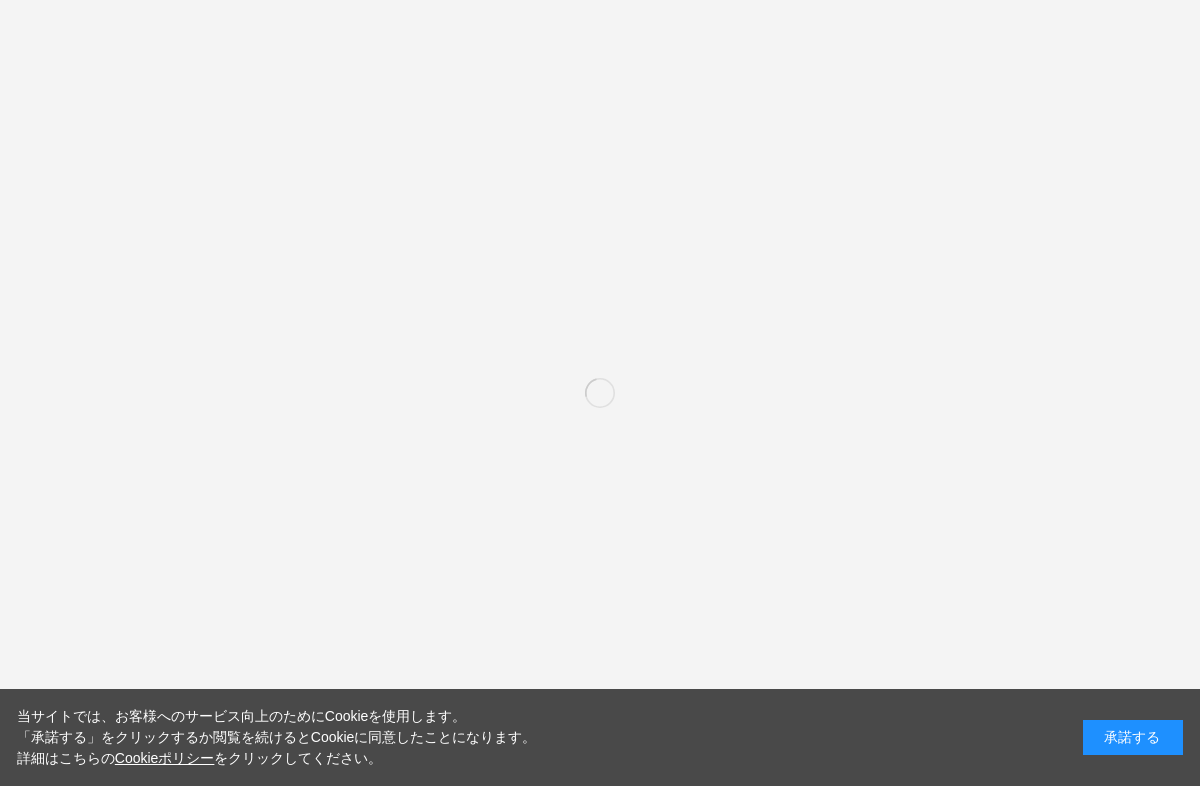 scroll, scrollTop: 0, scrollLeft: 0, axis: both 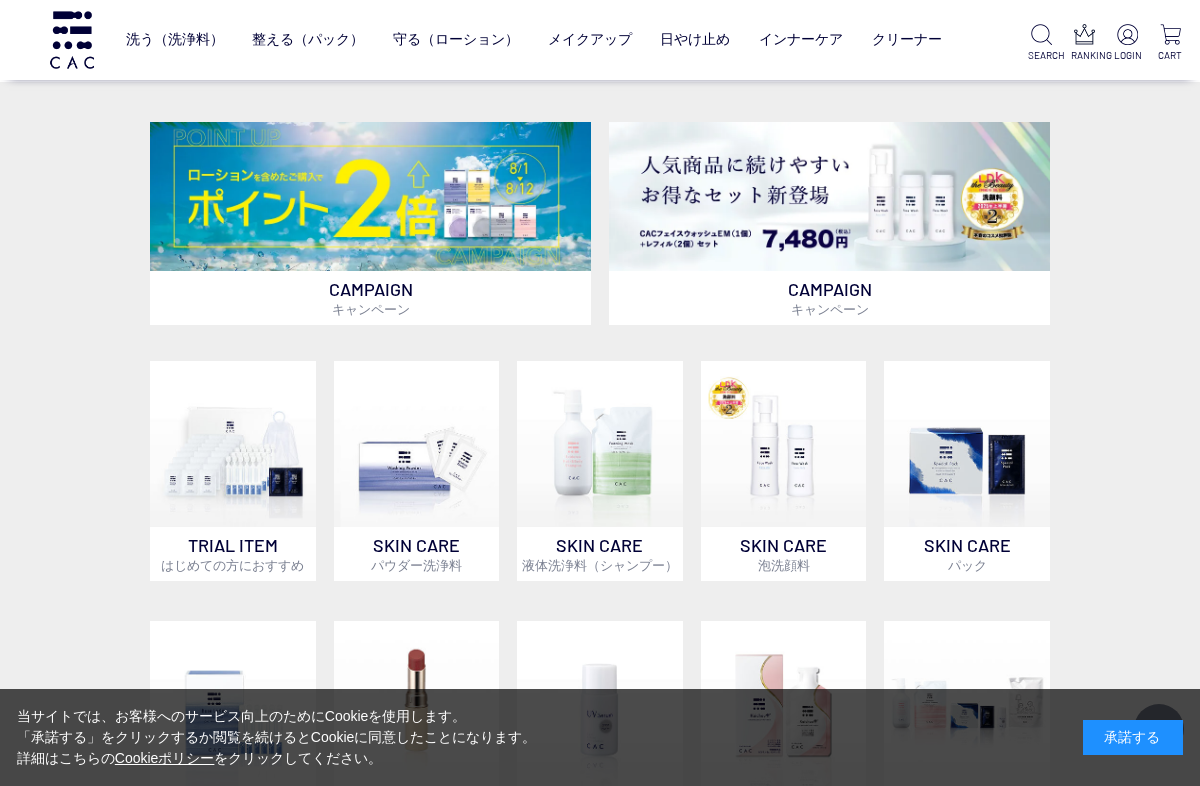 click at bounding box center (233, 444) 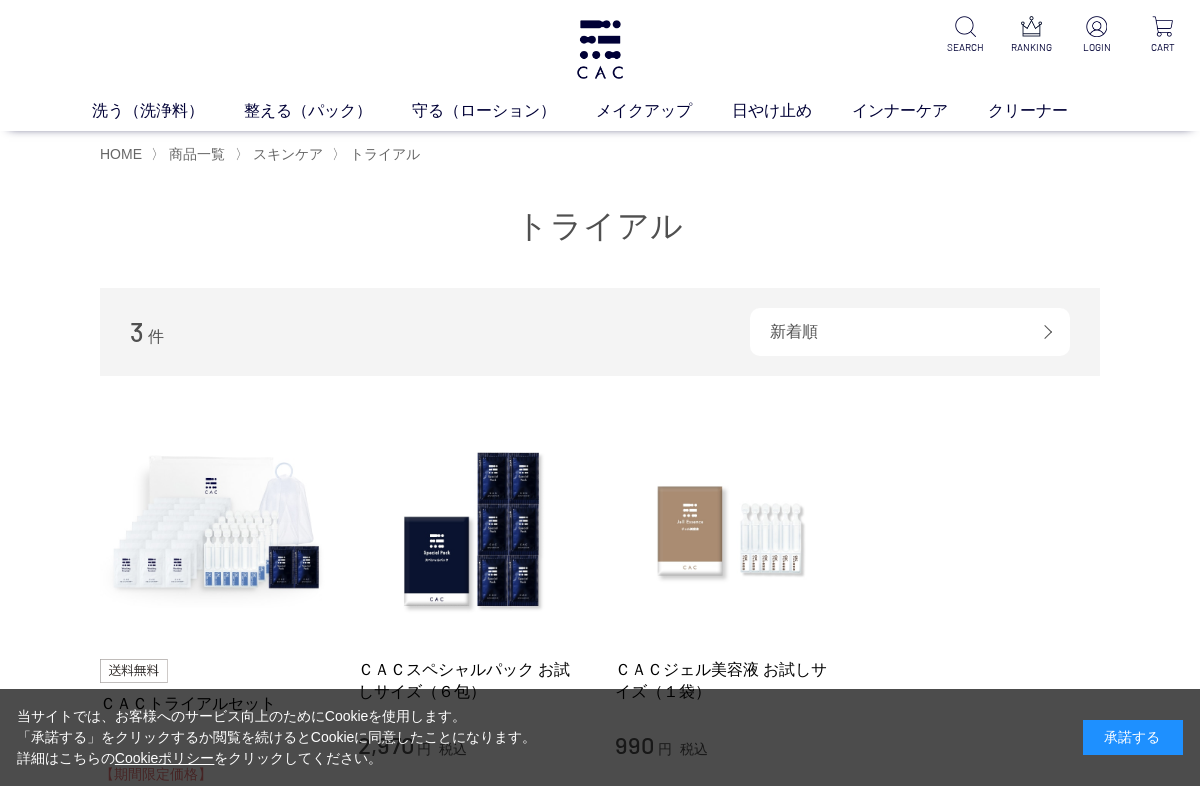 scroll, scrollTop: 0, scrollLeft: 0, axis: both 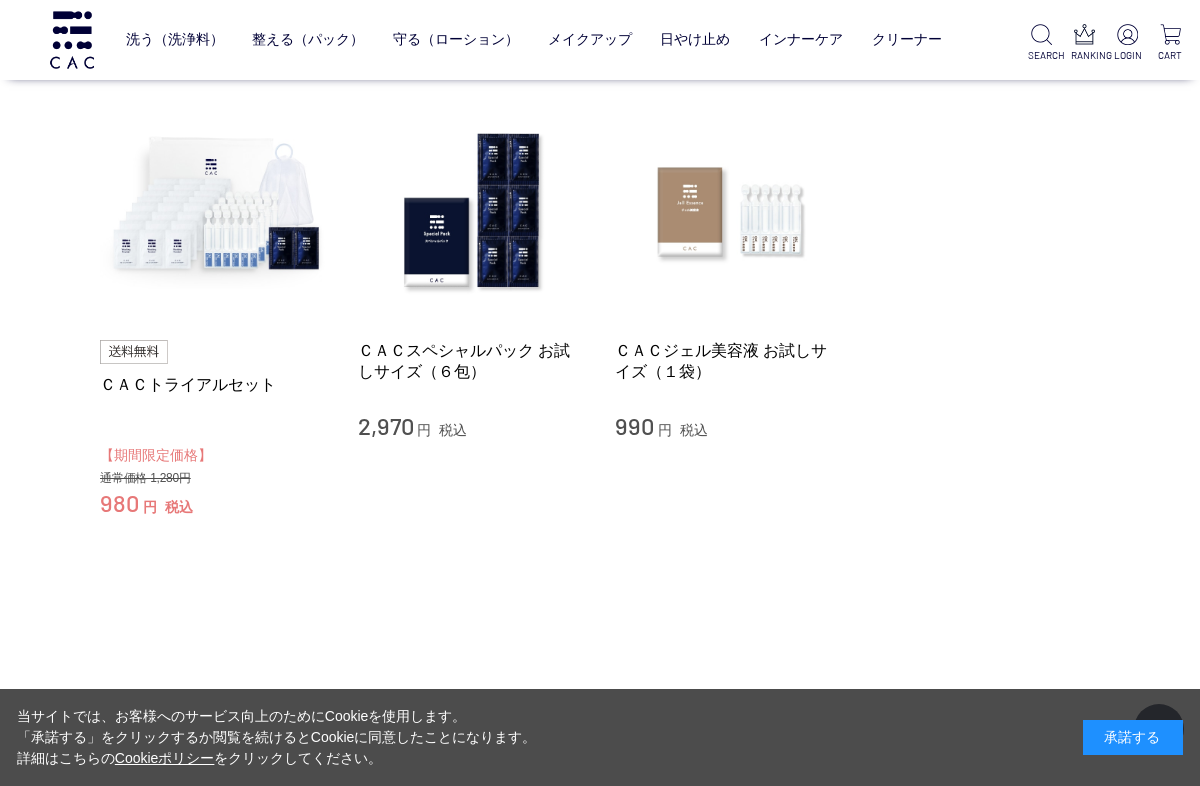 click at bounding box center (214, 211) 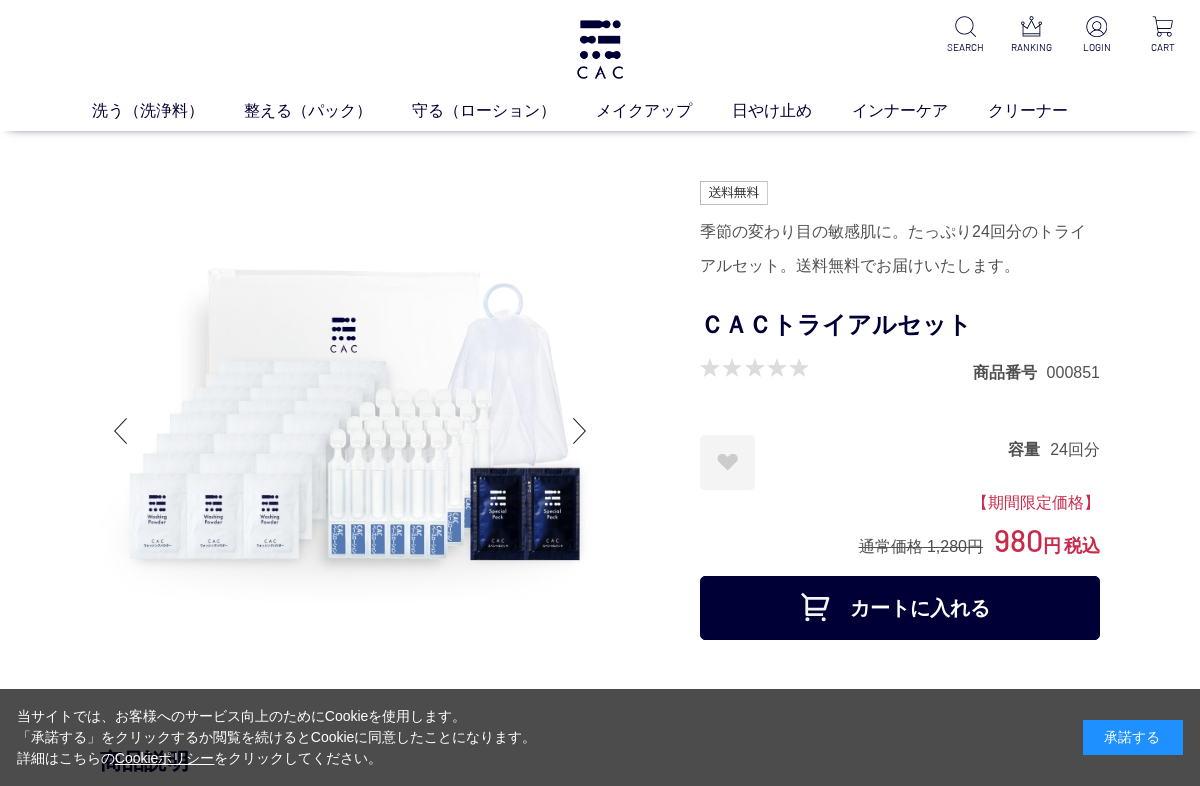 scroll, scrollTop: 0, scrollLeft: 0, axis: both 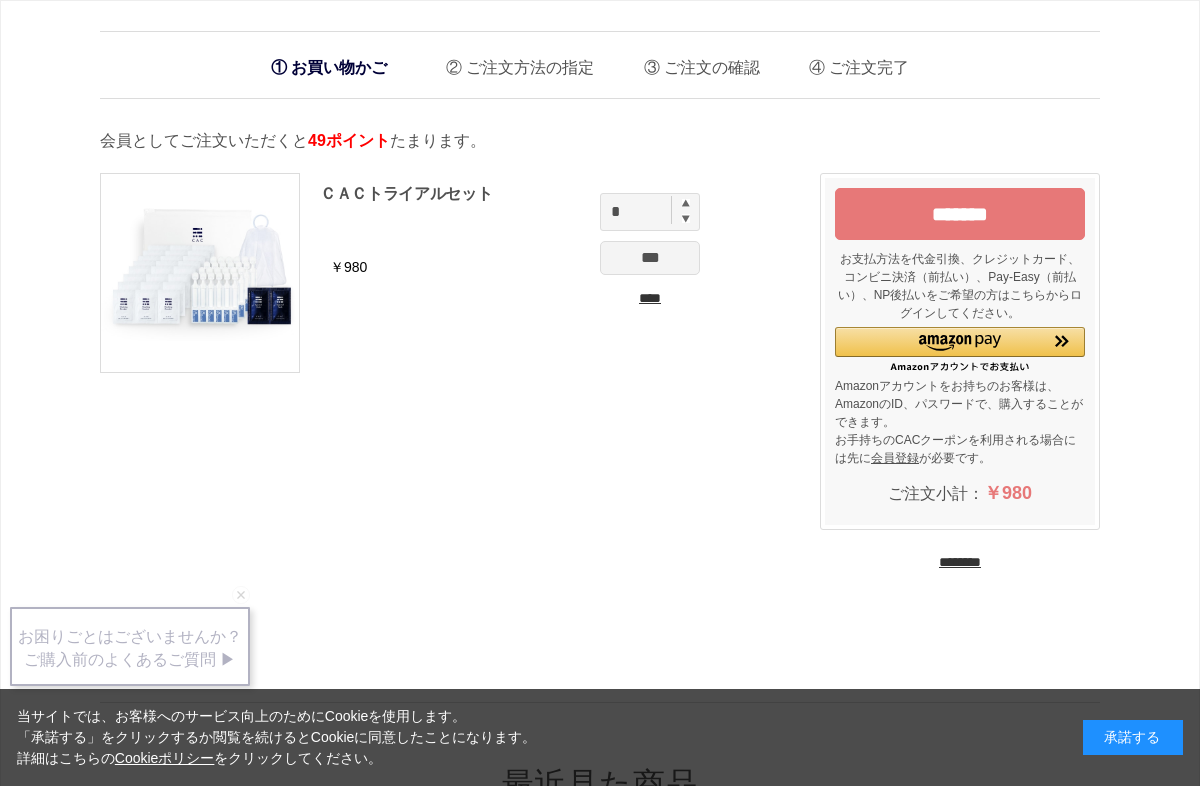 click on "*******" at bounding box center [960, 214] 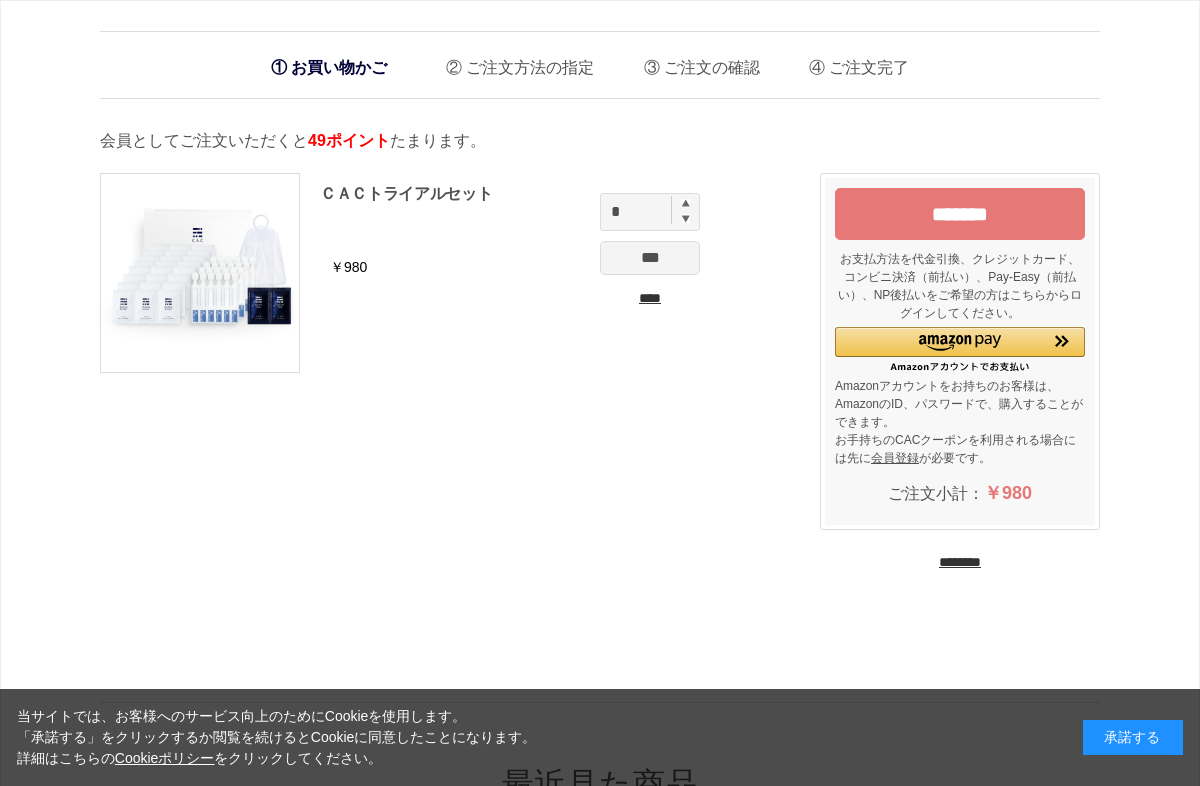 scroll, scrollTop: 0, scrollLeft: 0, axis: both 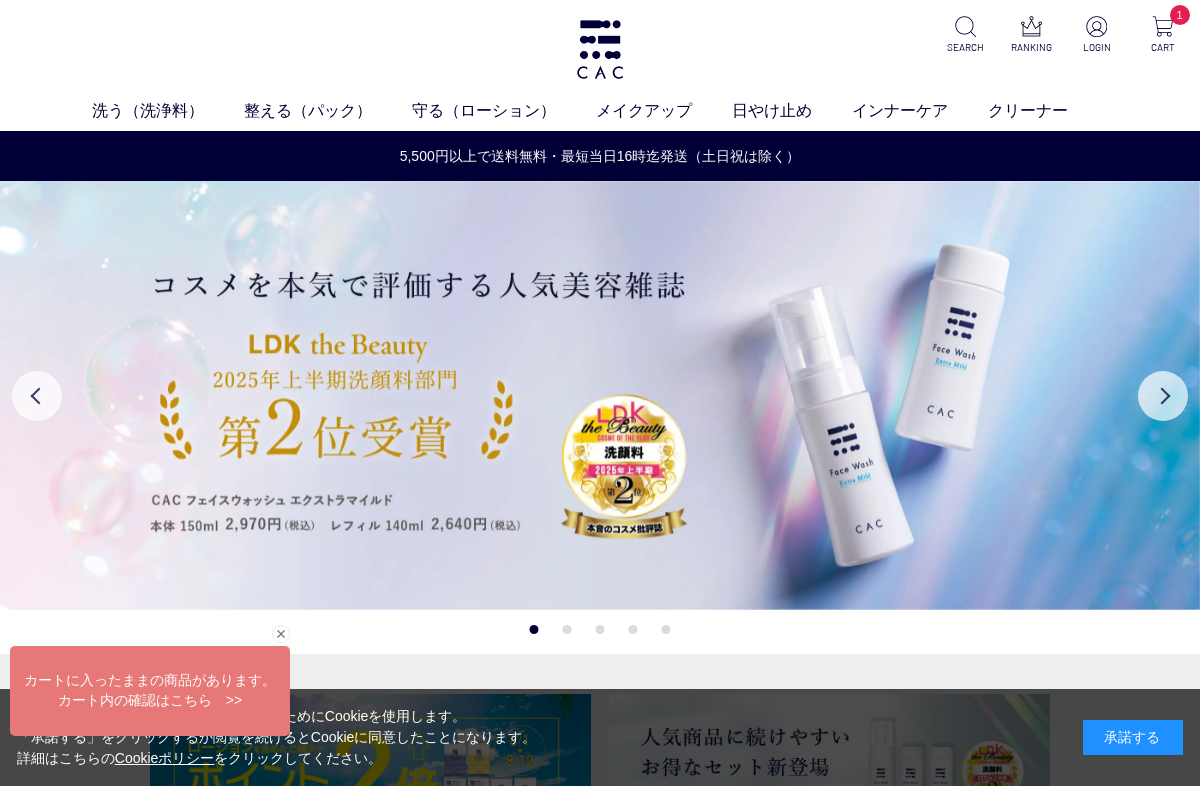click on "保湿化粧水" at bounding box center (471, 148) 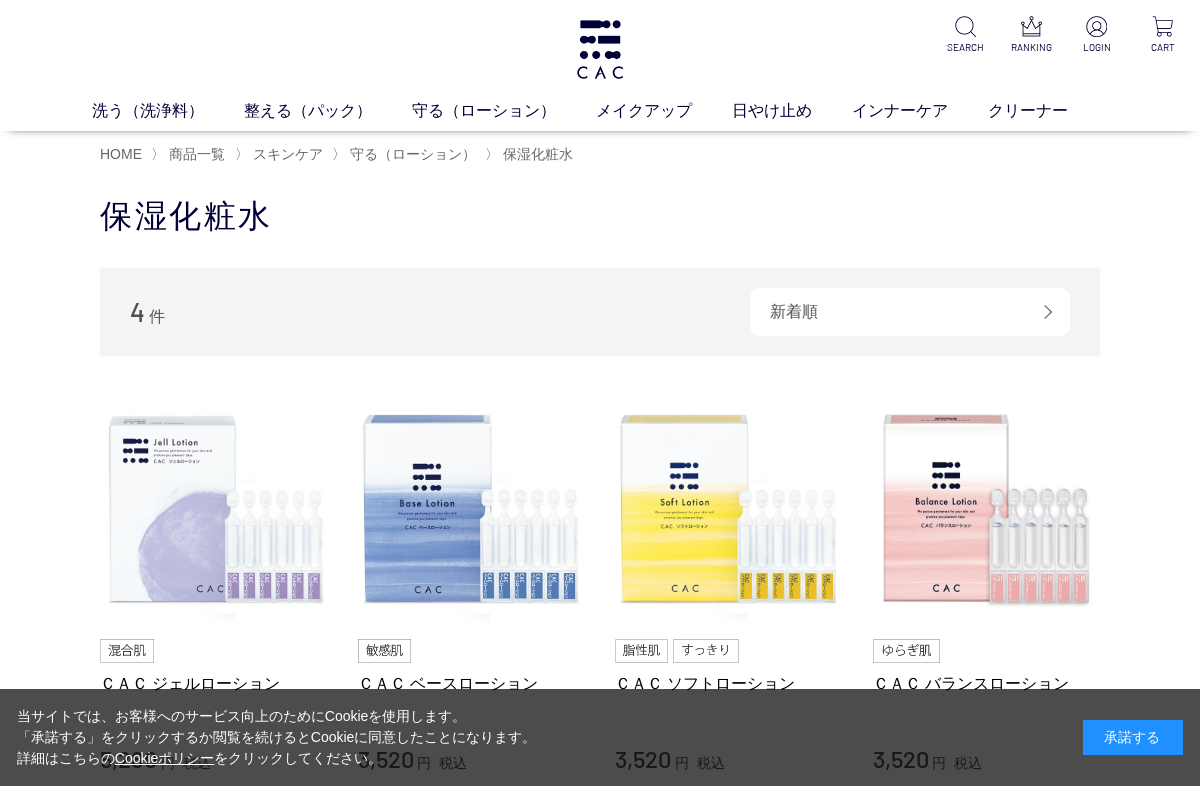 scroll, scrollTop: 0, scrollLeft: 0, axis: both 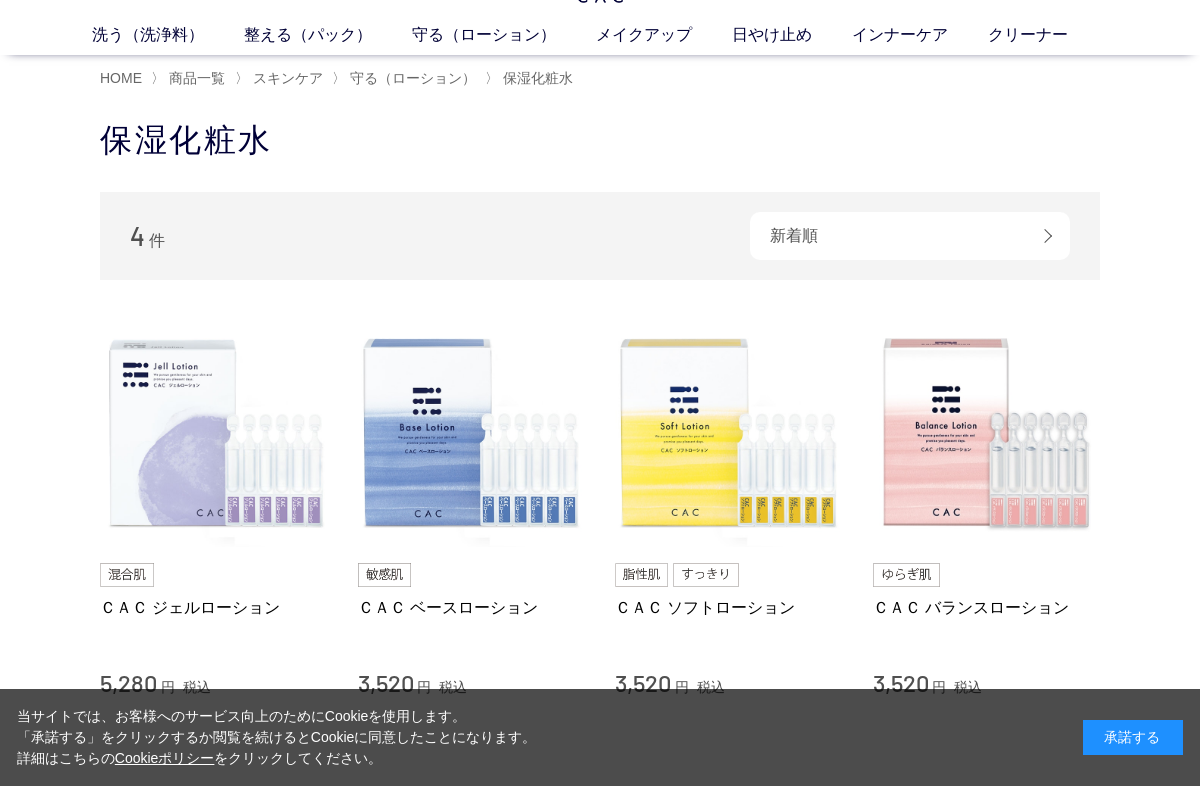click at bounding box center (472, 434) 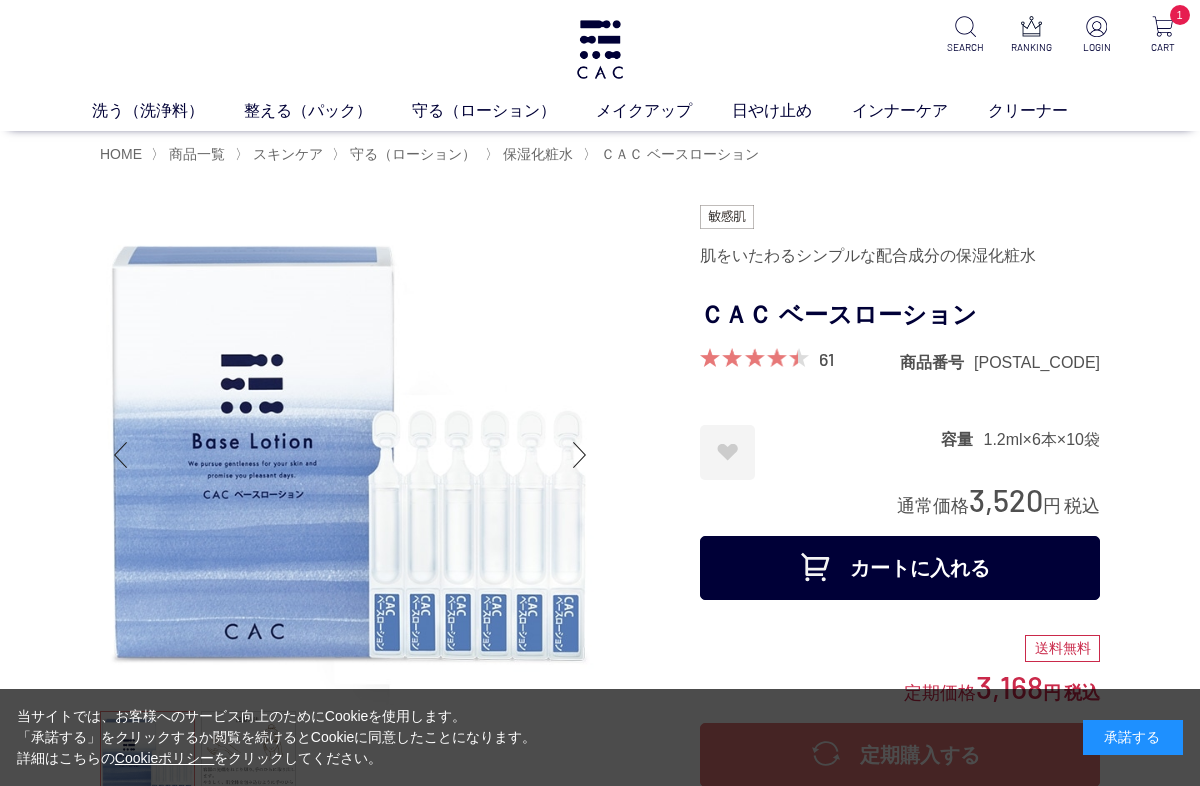 scroll, scrollTop: 0, scrollLeft: 0, axis: both 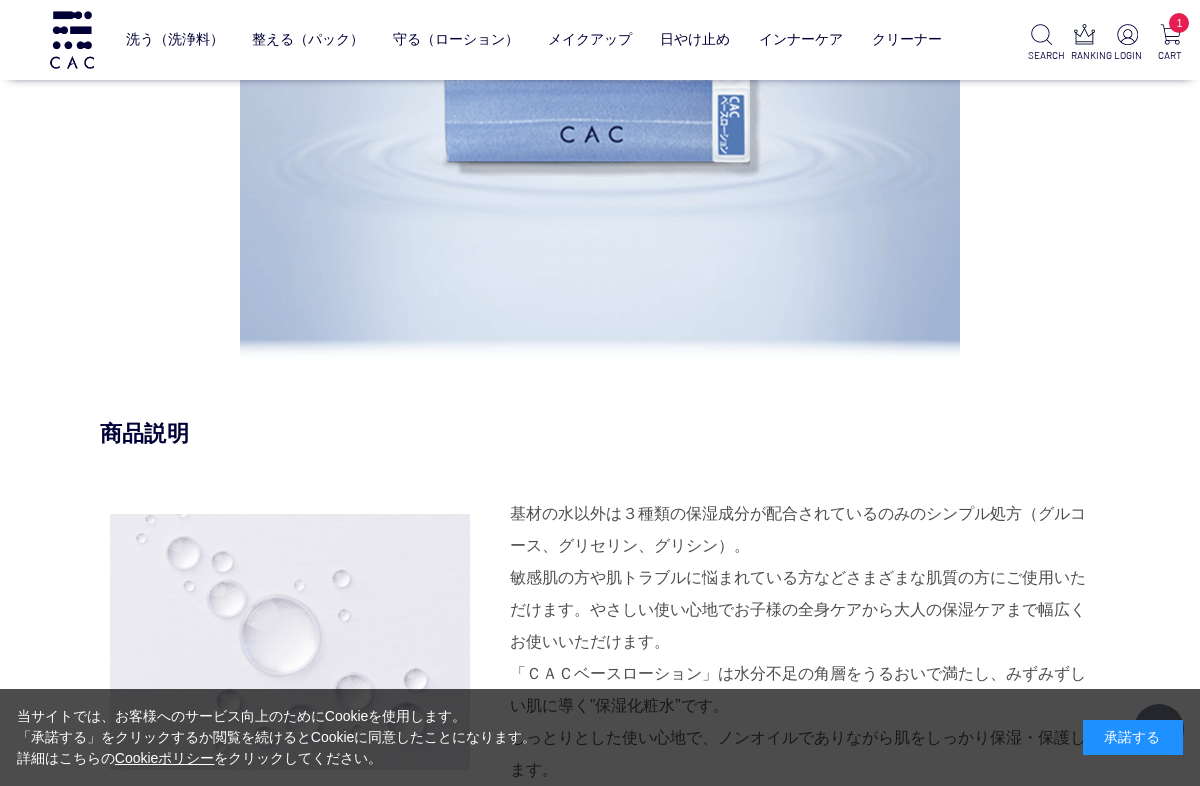 click on "洗う（洗浄料）" at bounding box center [175, 39] 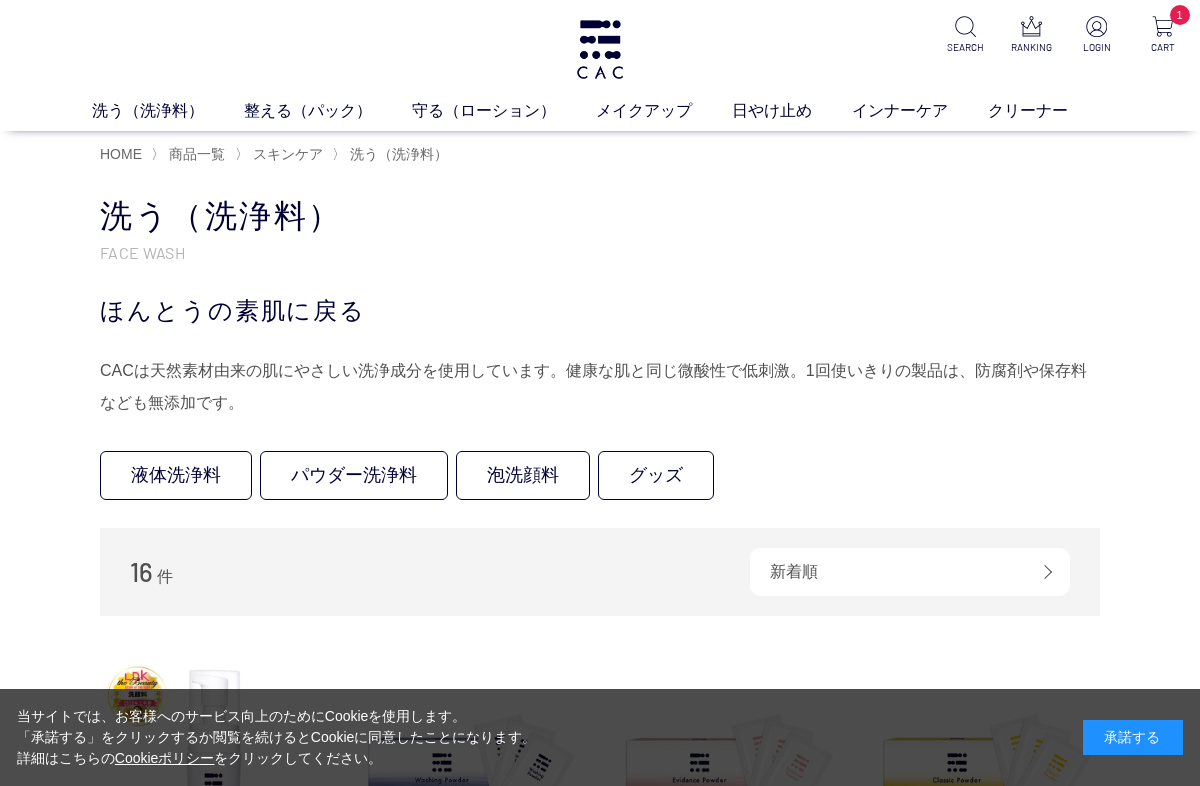 scroll, scrollTop: 0, scrollLeft: 0, axis: both 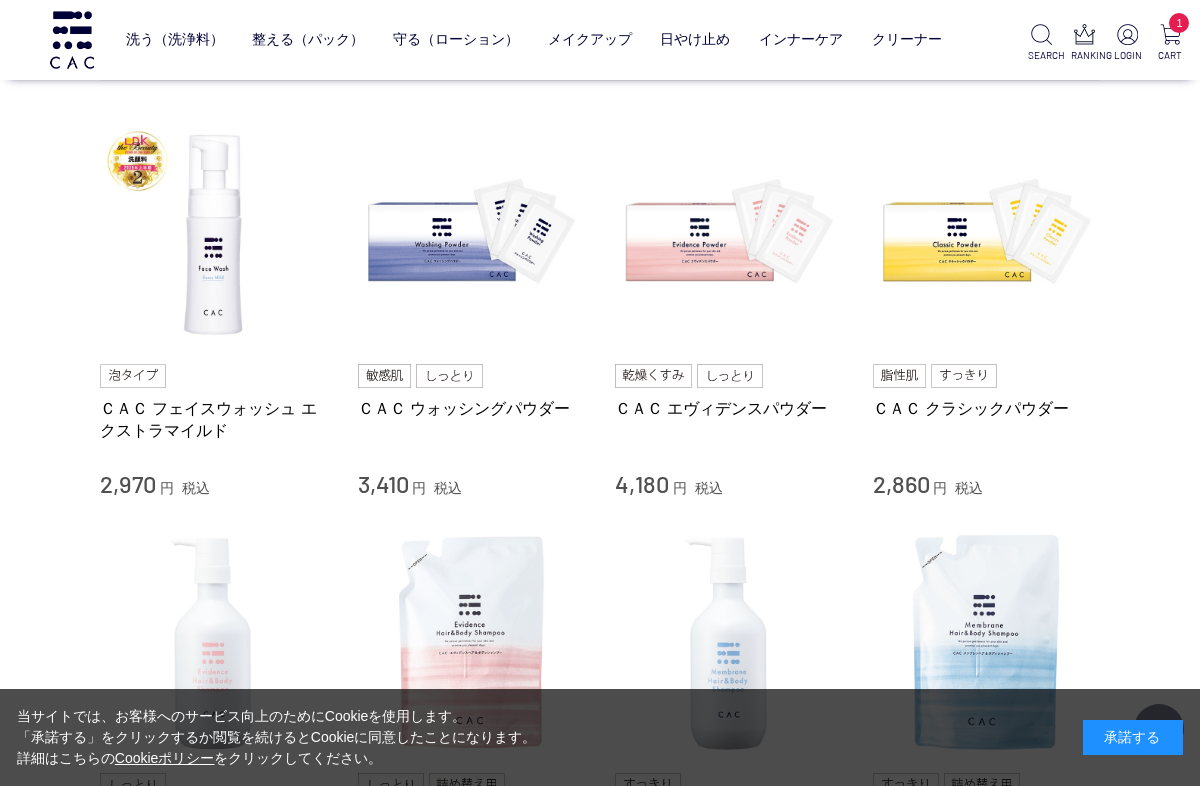 click at bounding box center [472, 235] 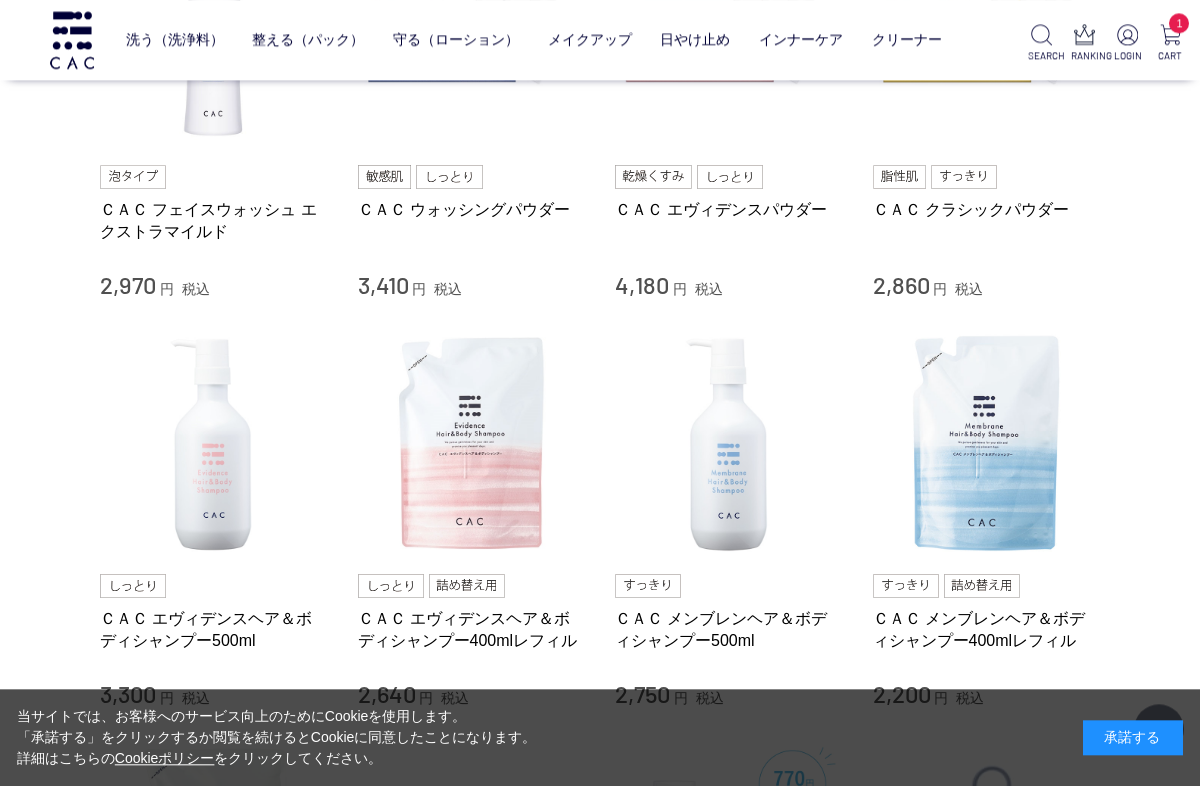 scroll, scrollTop: 603, scrollLeft: 0, axis: vertical 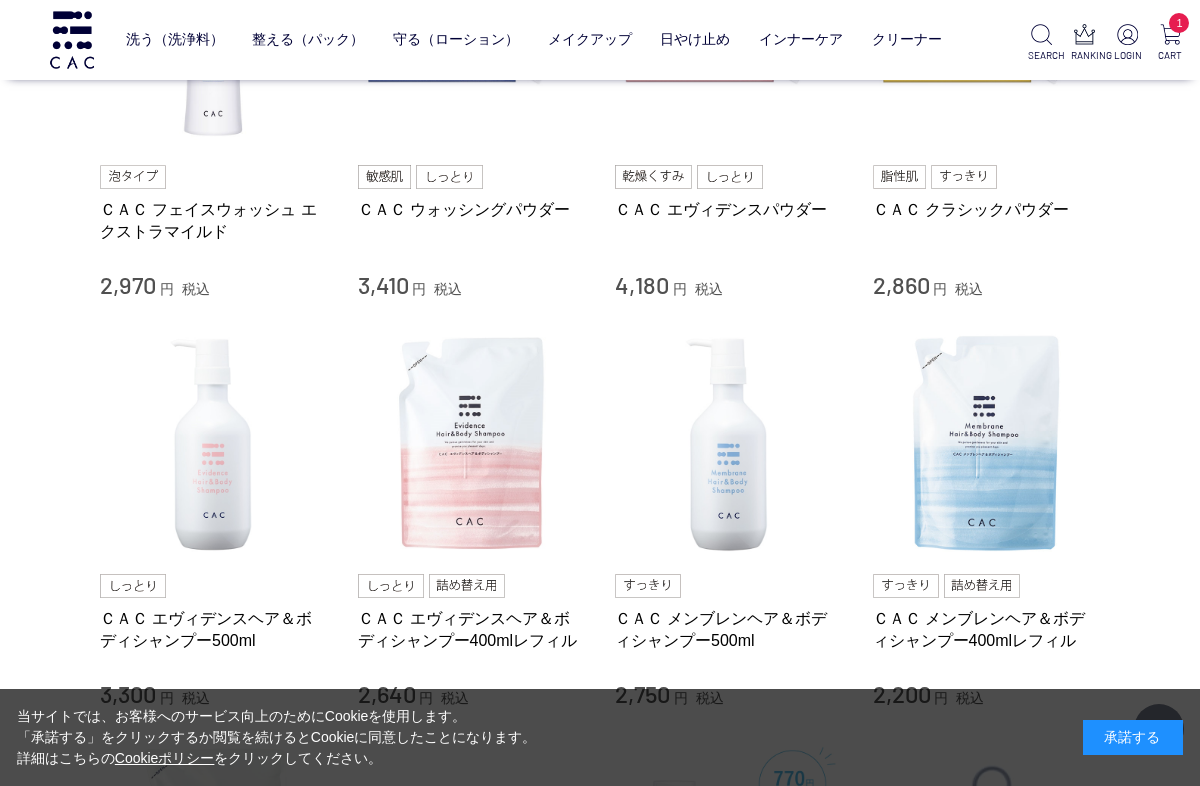 click at bounding box center (214, 445) 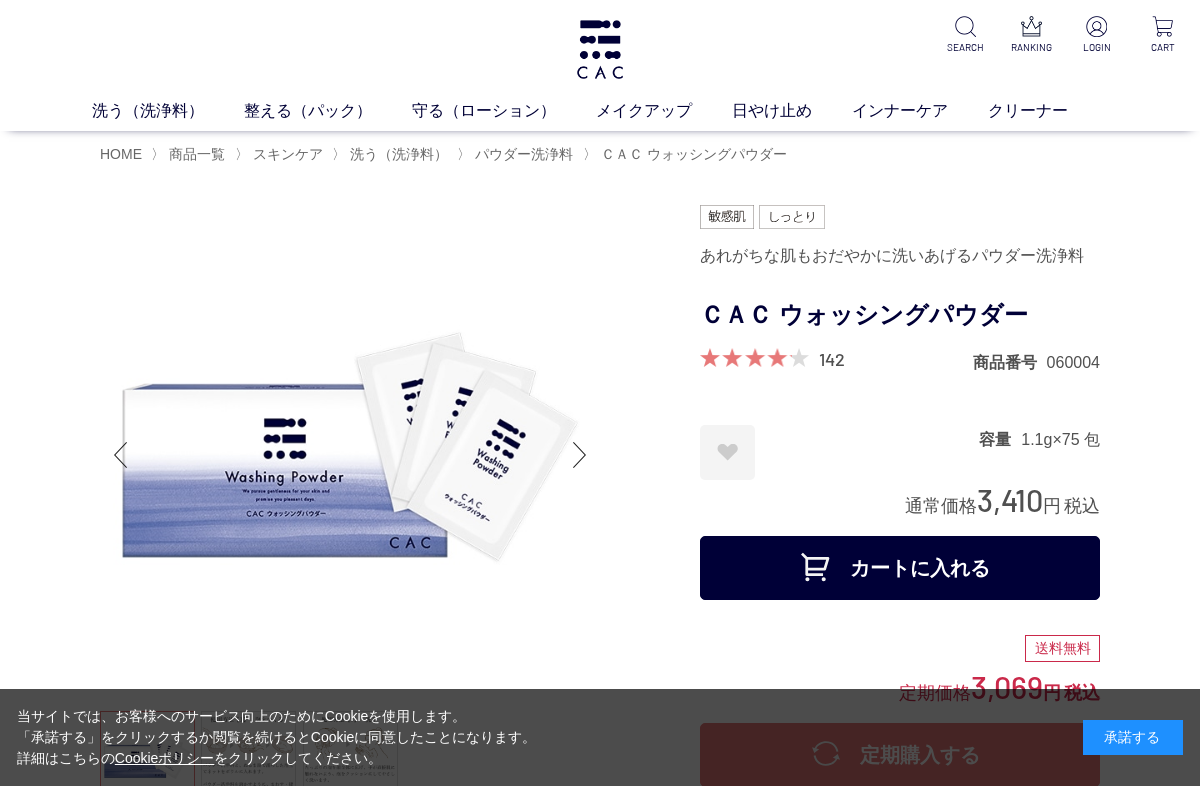 scroll, scrollTop: 0, scrollLeft: 0, axis: both 